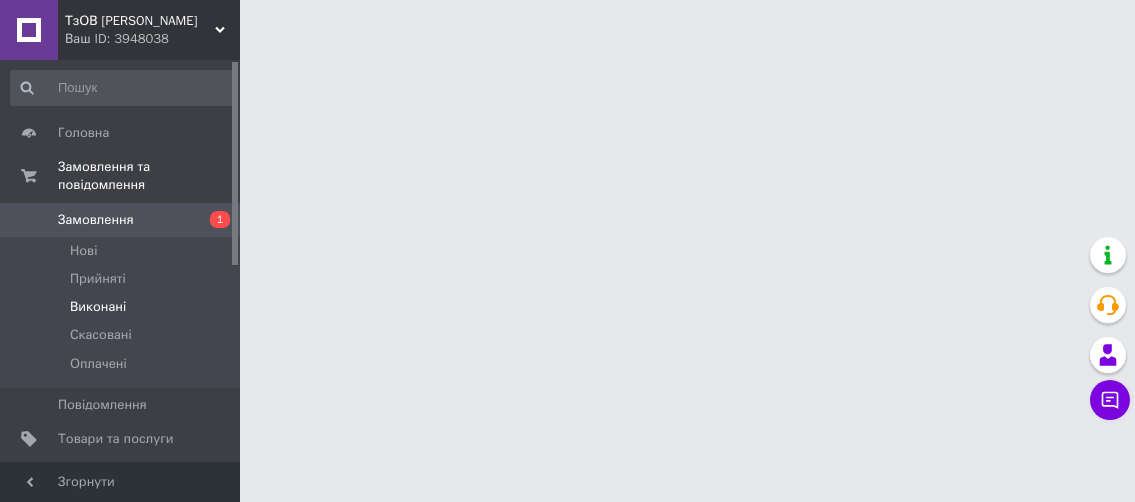 scroll, scrollTop: 0, scrollLeft: 0, axis: both 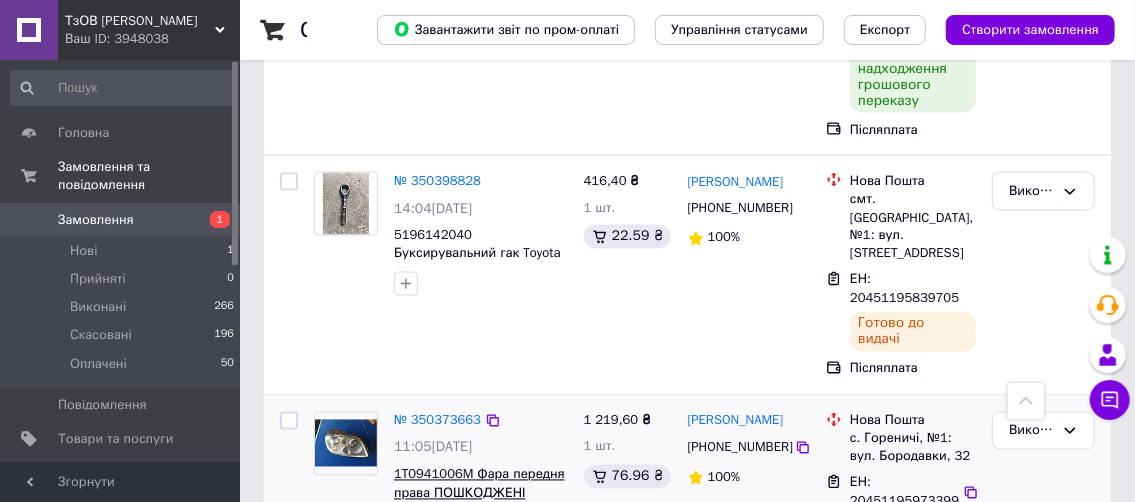 click on "1T0941006M Фара передня права  ПОШКОДЖЕНІ КРІПЛЕННЯ Скло ціле під поліроку VW Touran 2003-09рік" at bounding box center [479, 511] 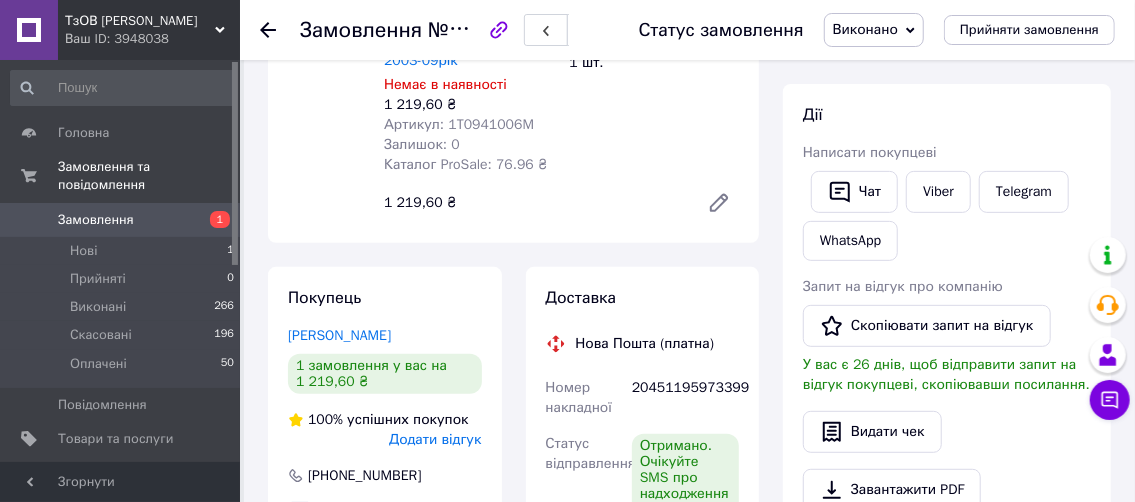 scroll, scrollTop: 0, scrollLeft: 0, axis: both 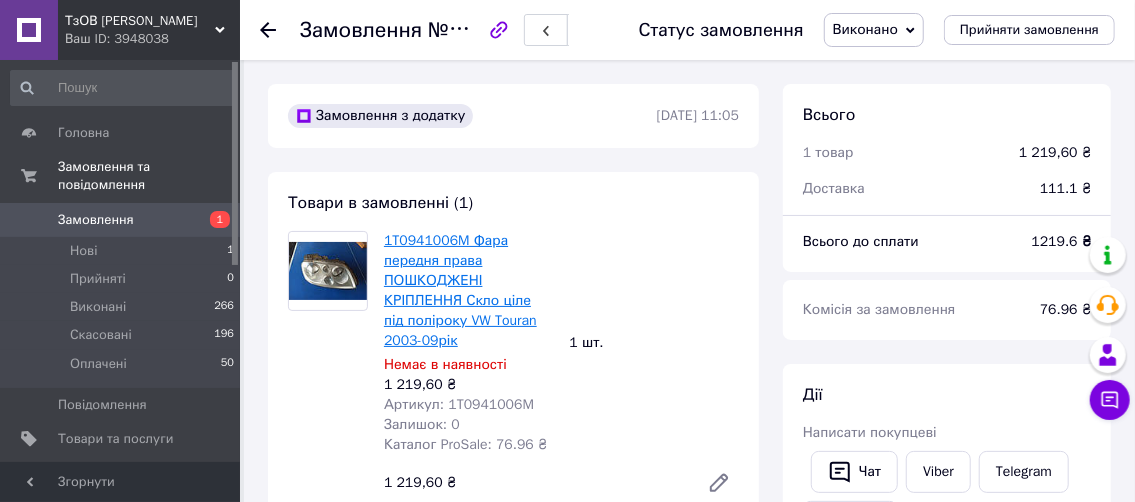 click on "1T0941006M Фара передня права  ПОШКОДЖЕНІ КРІПЛЕННЯ Скло ціле під поліроку VW Touran 2003-09рік" at bounding box center (460, 290) 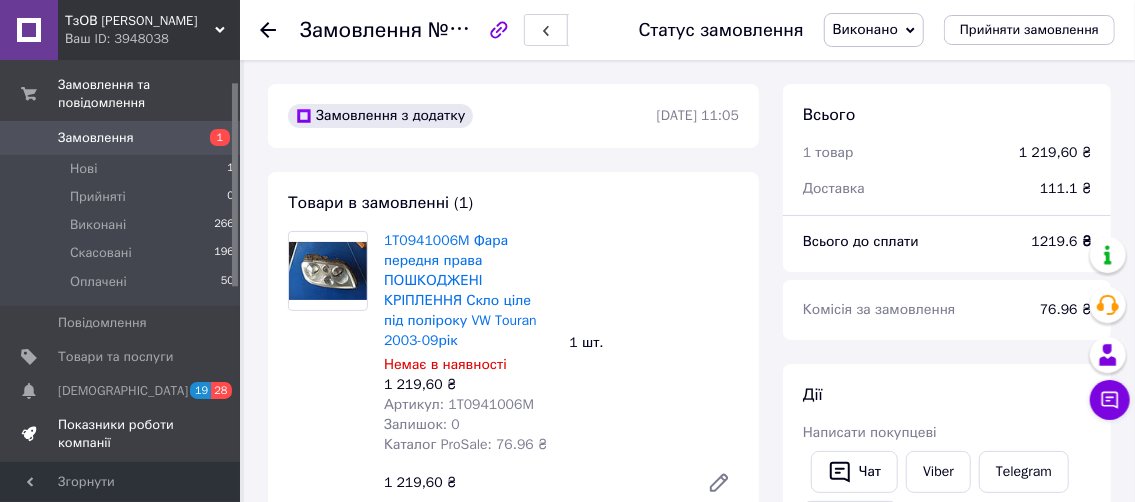 scroll, scrollTop: 200, scrollLeft: 0, axis: vertical 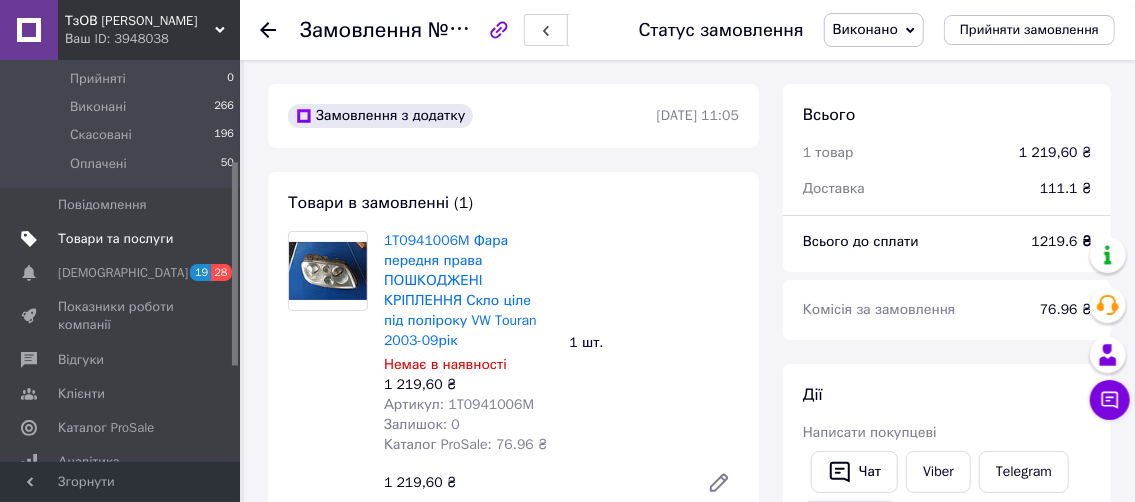 click on "Товари та послуги" at bounding box center [115, 239] 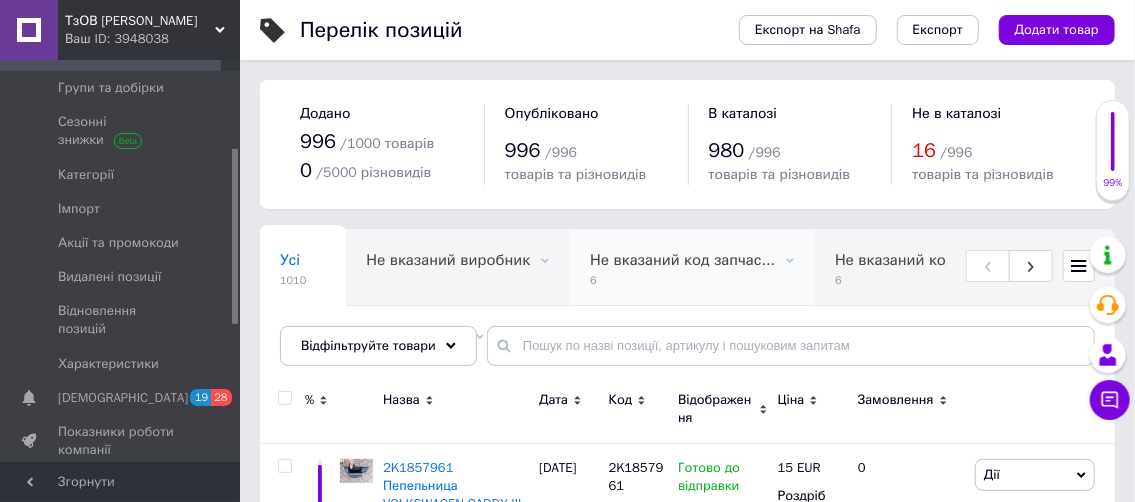 scroll, scrollTop: 1, scrollLeft: 0, axis: vertical 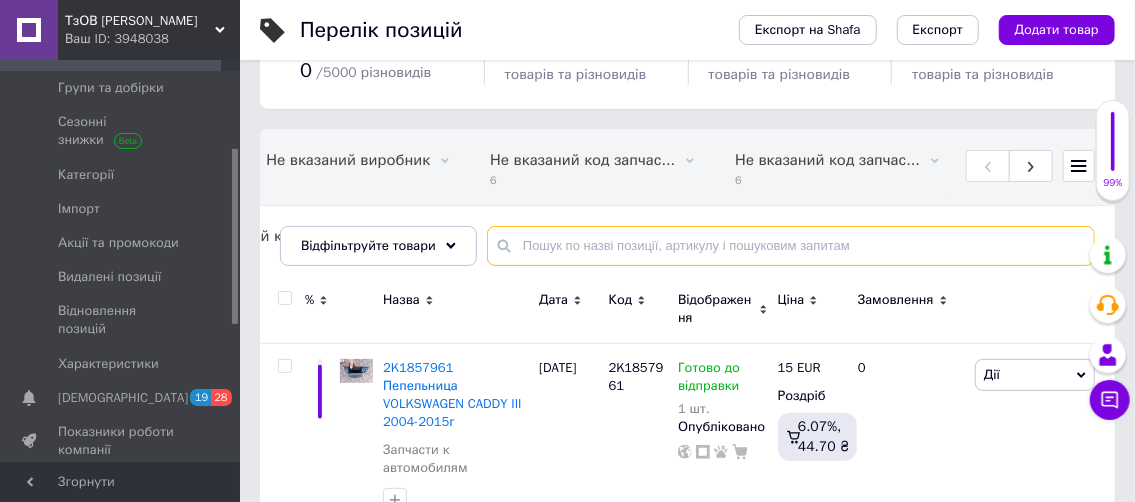 paste on "1T0941006M" 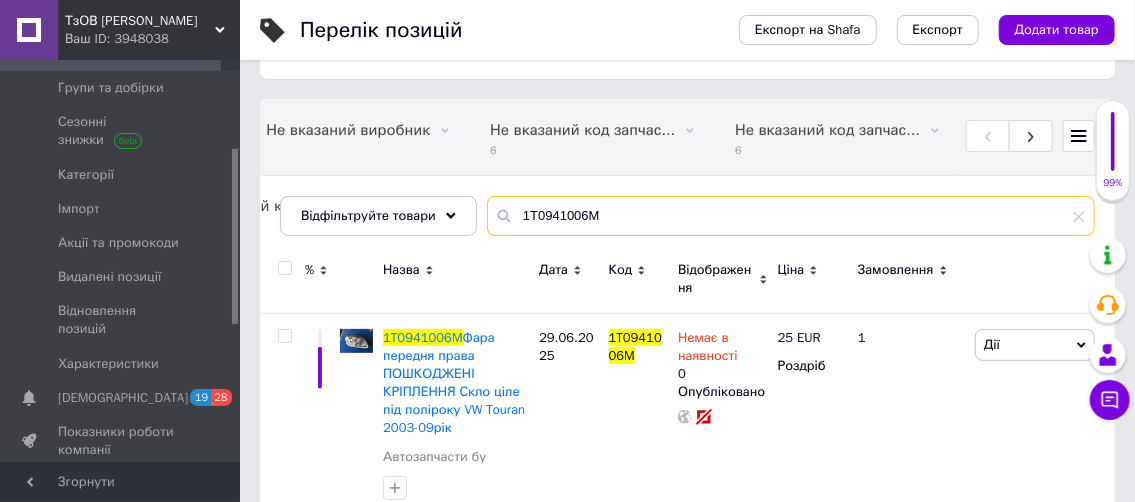 scroll, scrollTop: 158, scrollLeft: 0, axis: vertical 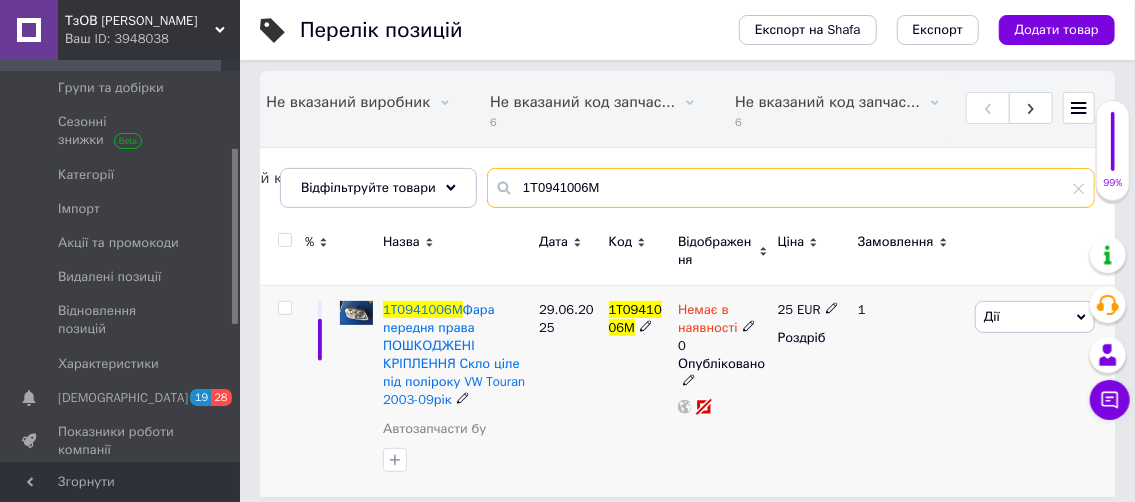 type on "1T0941006M" 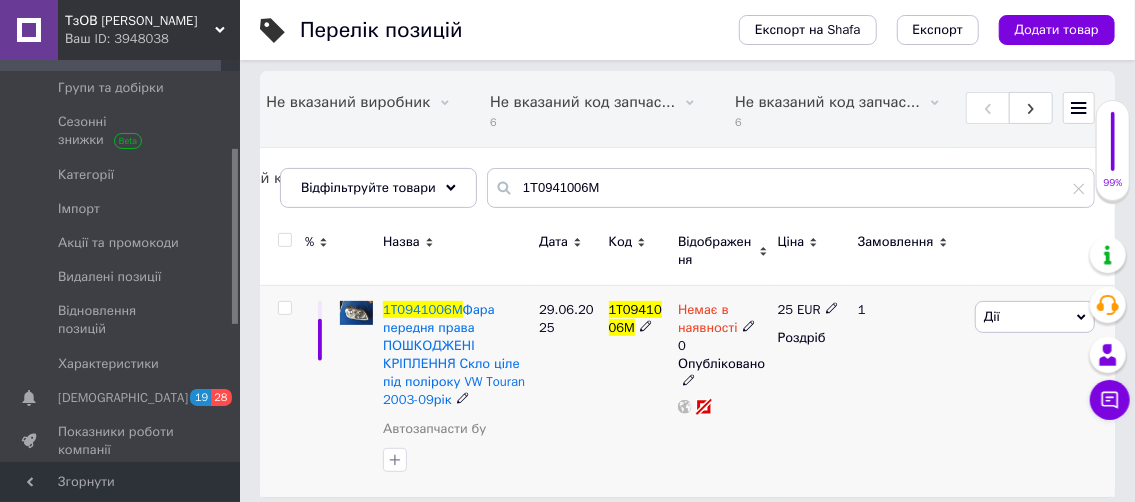 click 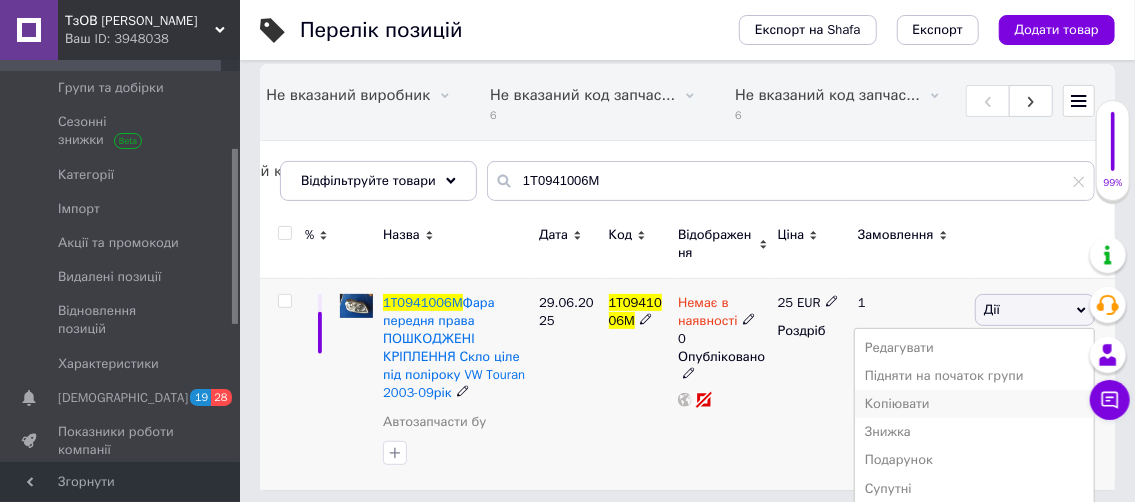 scroll, scrollTop: 296, scrollLeft: 0, axis: vertical 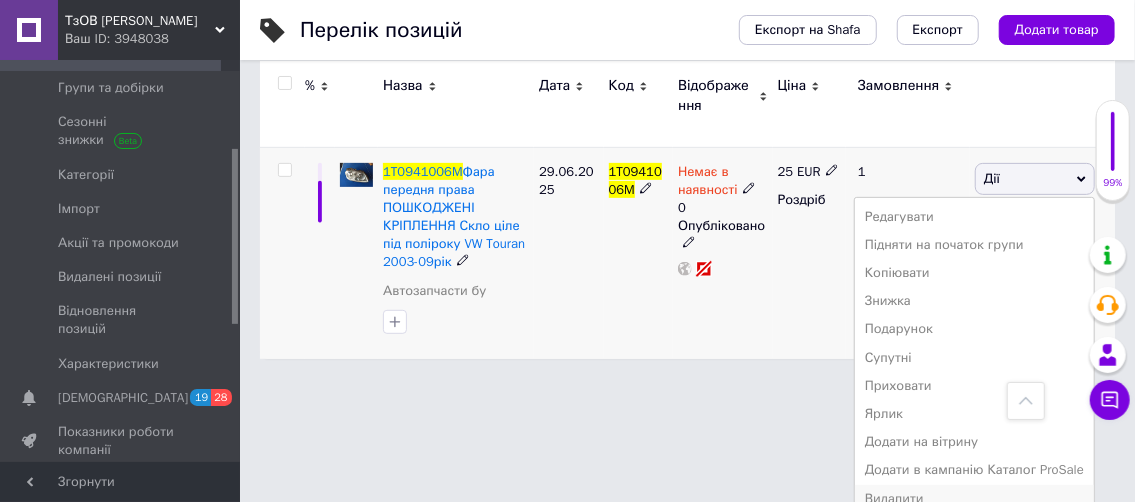 click on "Видалити" at bounding box center [974, 499] 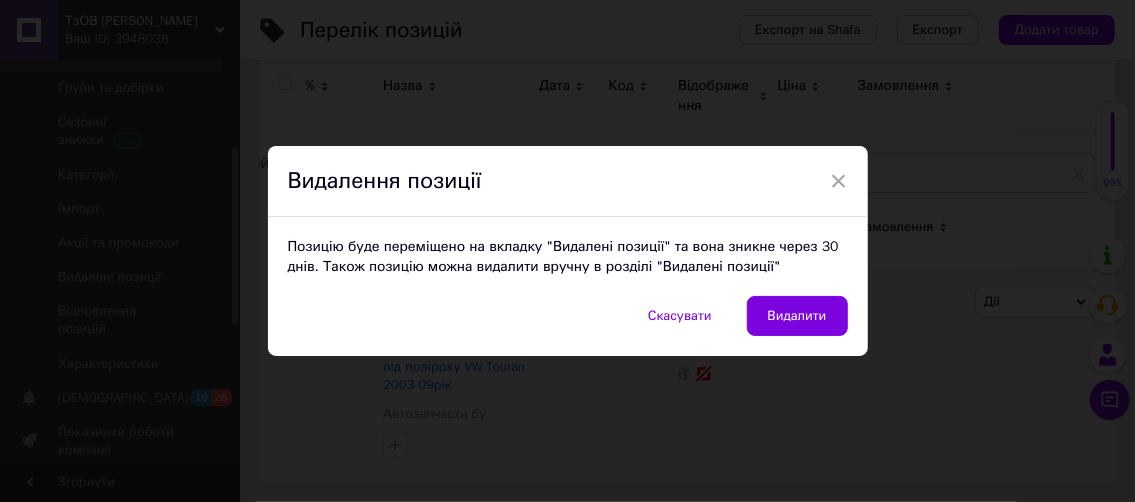 scroll, scrollTop: 158, scrollLeft: 0, axis: vertical 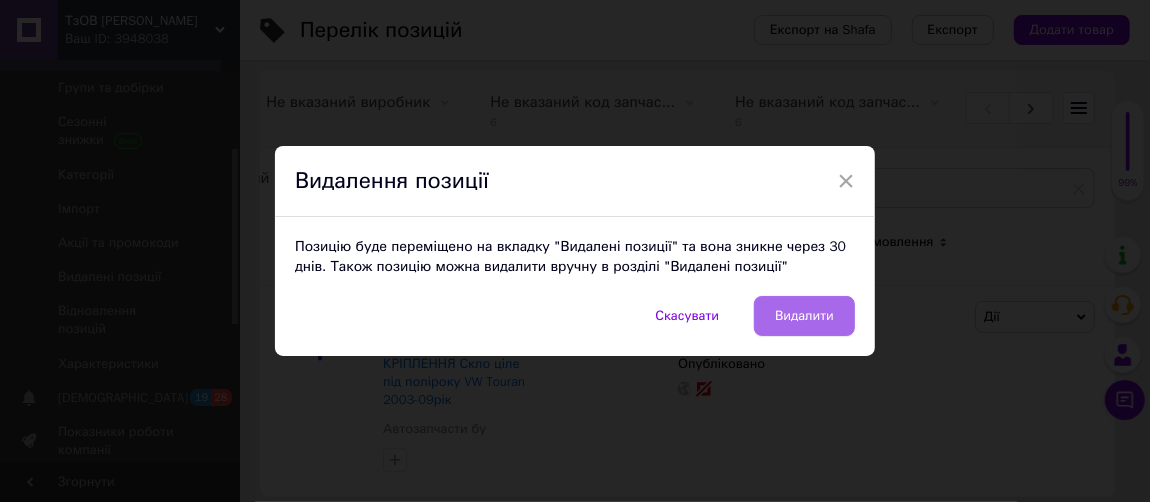 click on "Видалити" at bounding box center (804, 316) 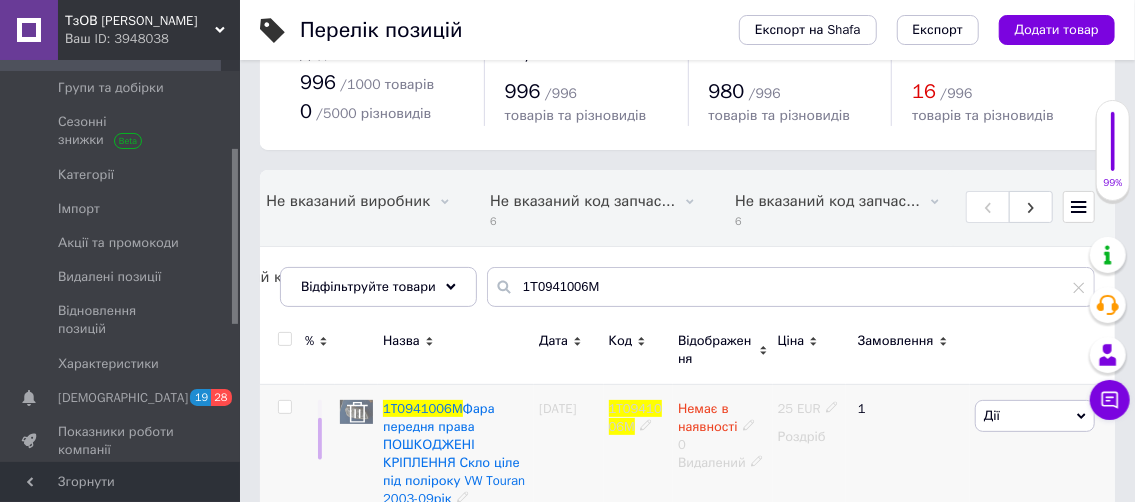 scroll, scrollTop: 0, scrollLeft: 0, axis: both 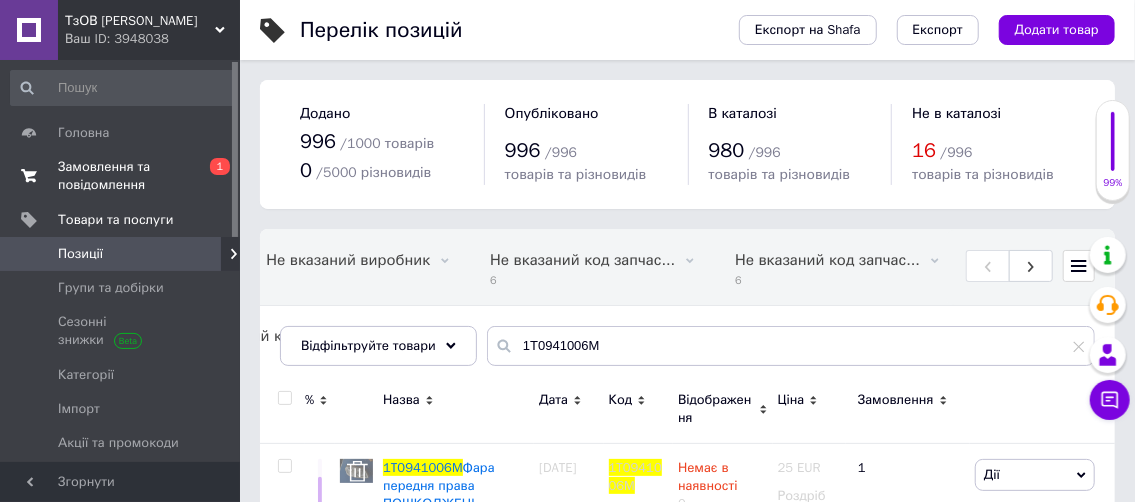 click on "Замовлення та повідомлення" at bounding box center [121, 176] 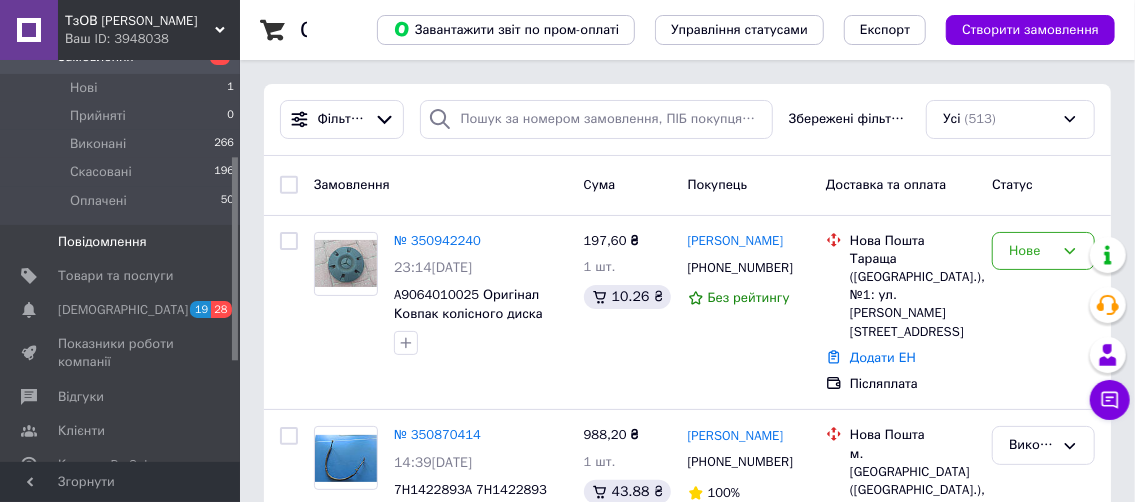 scroll, scrollTop: 200, scrollLeft: 0, axis: vertical 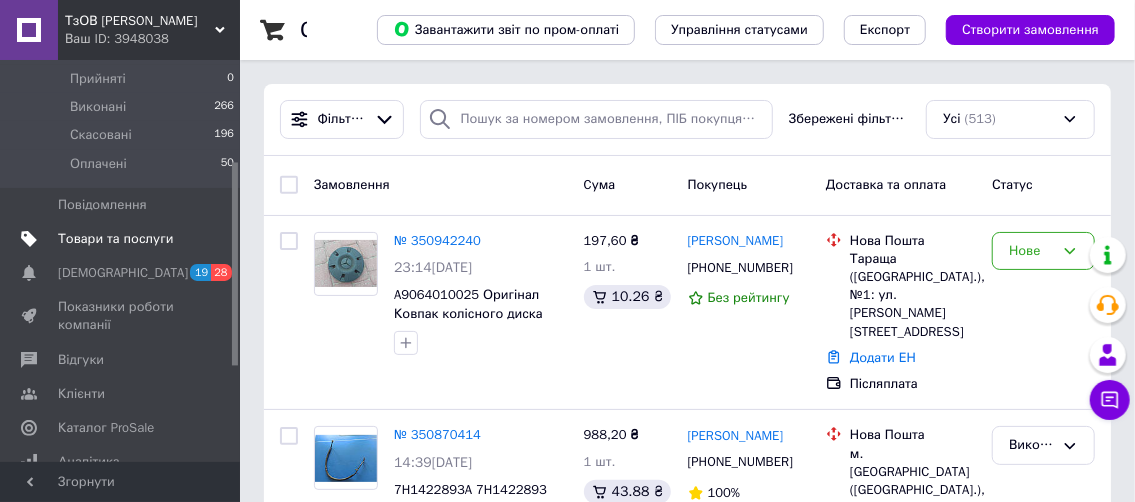 click on "Товари та послуги" at bounding box center (115, 239) 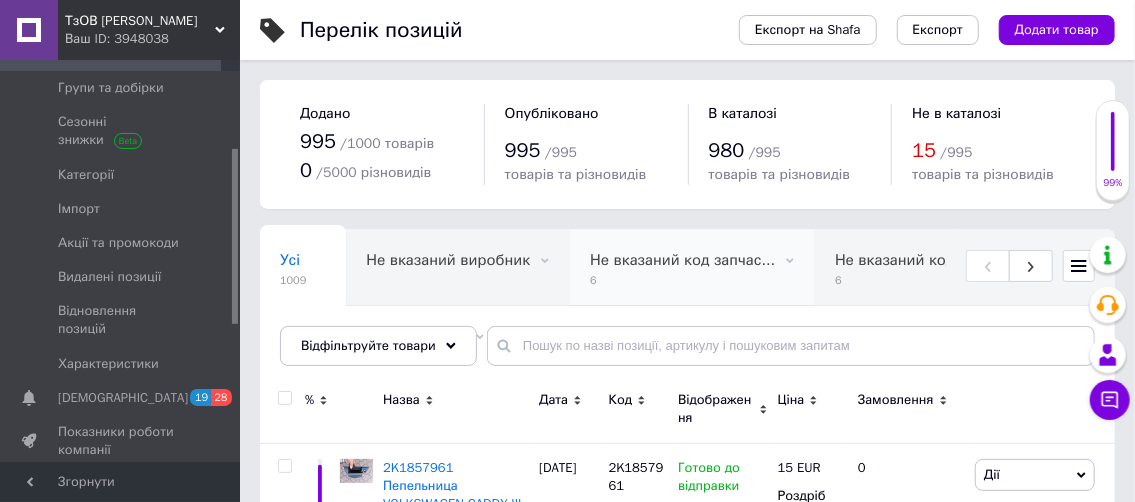 scroll, scrollTop: 0, scrollLeft: 200, axis: horizontal 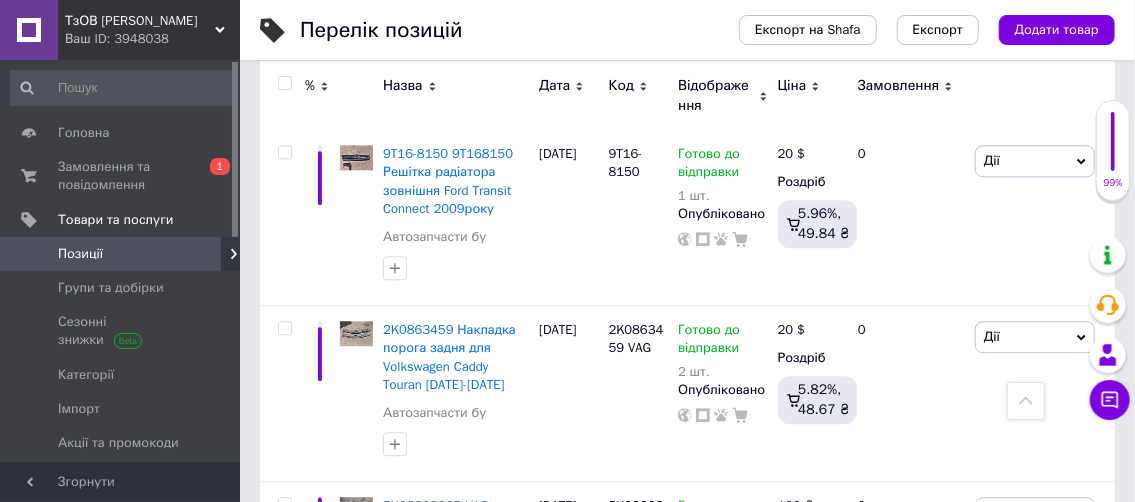 click on "Позиції" at bounding box center [80, 254] 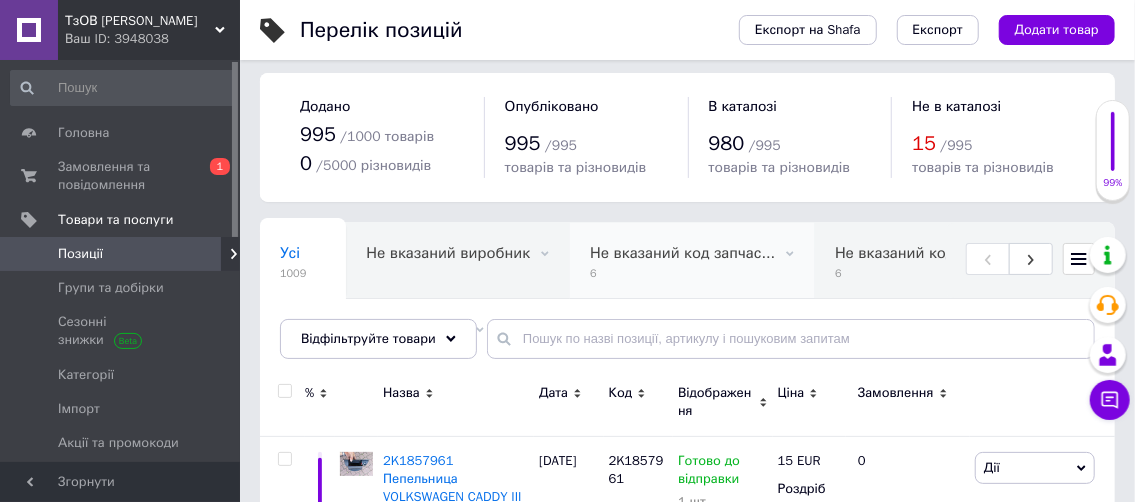 scroll, scrollTop: 101, scrollLeft: 0, axis: vertical 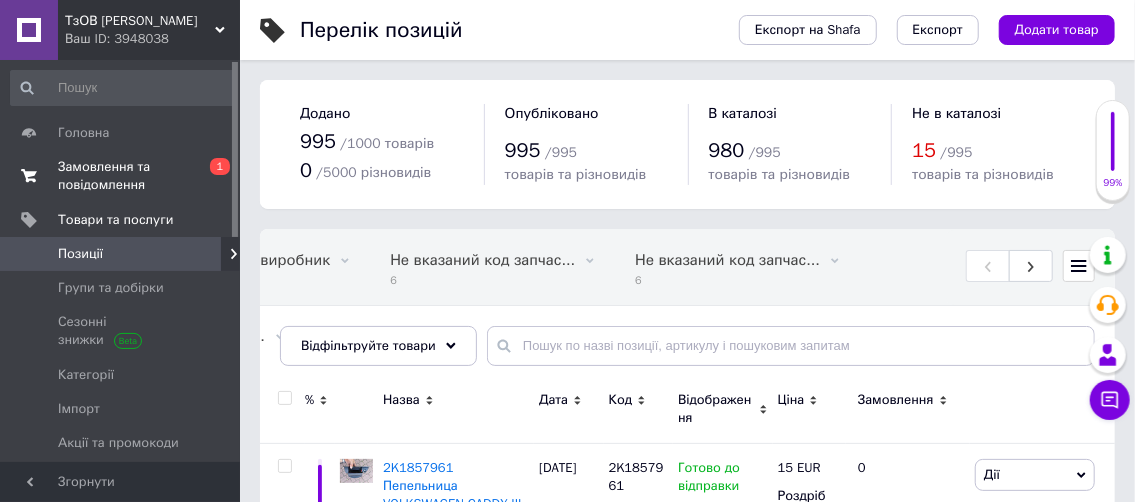 click on "Замовлення та повідомлення" at bounding box center (121, 176) 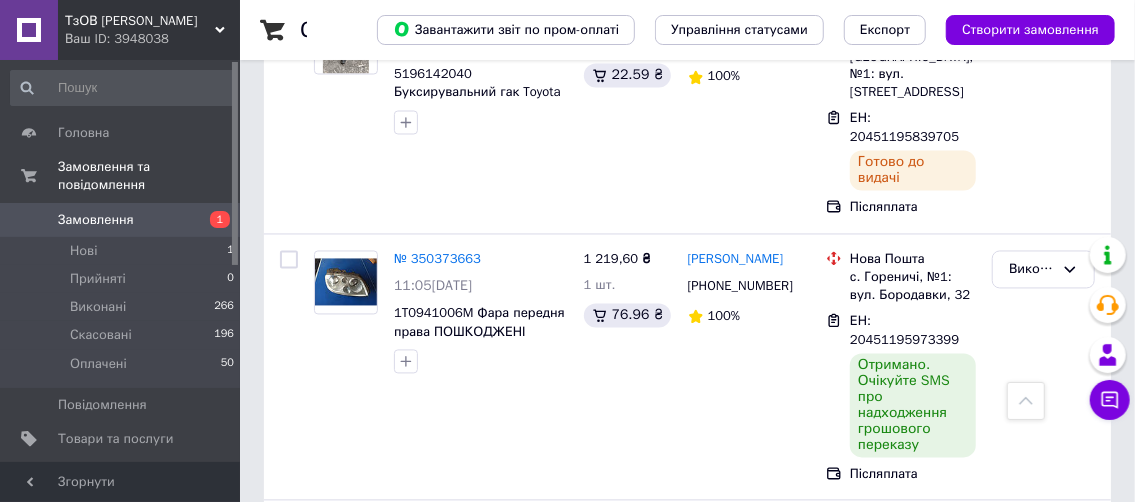 scroll, scrollTop: 1700, scrollLeft: 0, axis: vertical 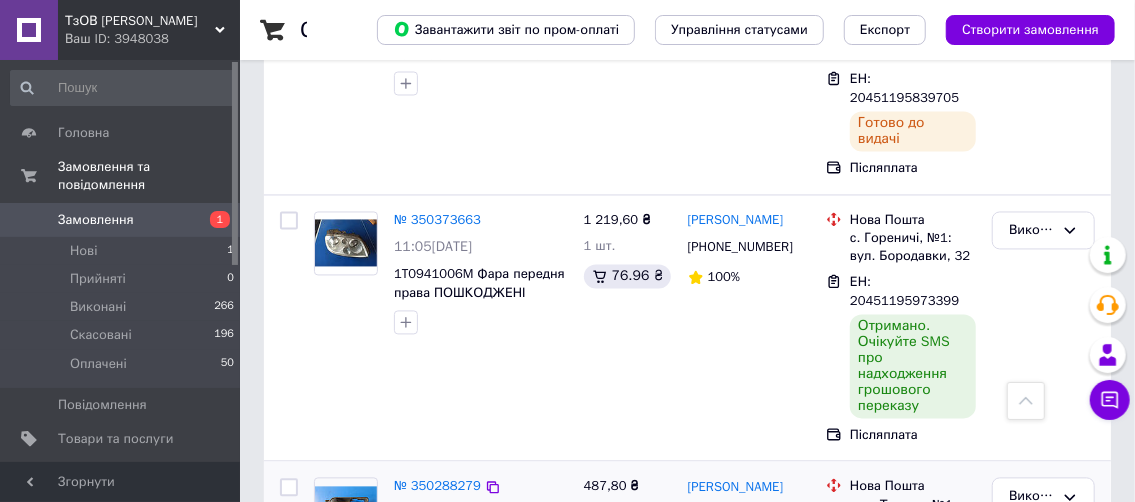 click on "2K1837113B VAG ручка передньої двері внутрішня ліва Volkswagen Caddy Touran [DATE]-[DATE]" at bounding box center [477, 569] 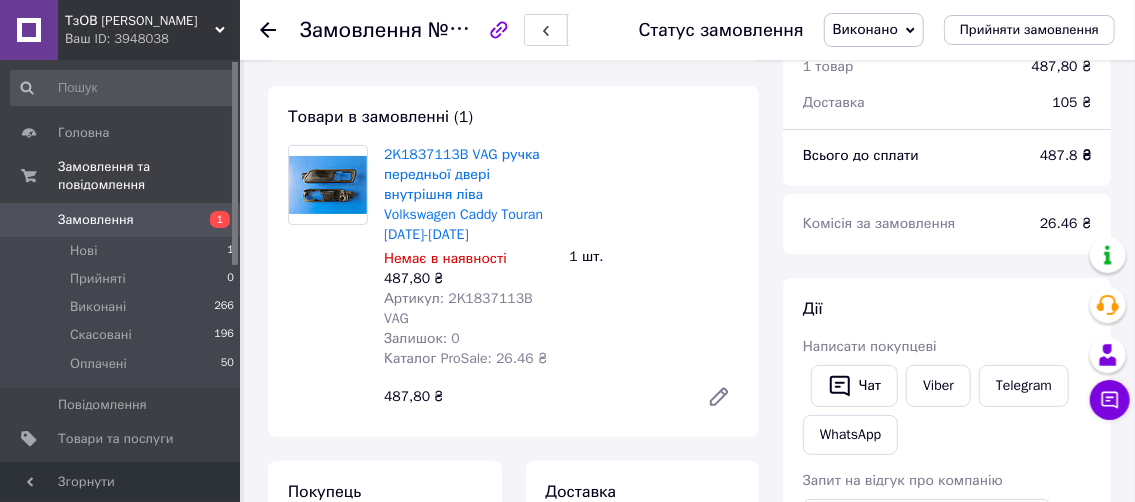 scroll, scrollTop: 0, scrollLeft: 0, axis: both 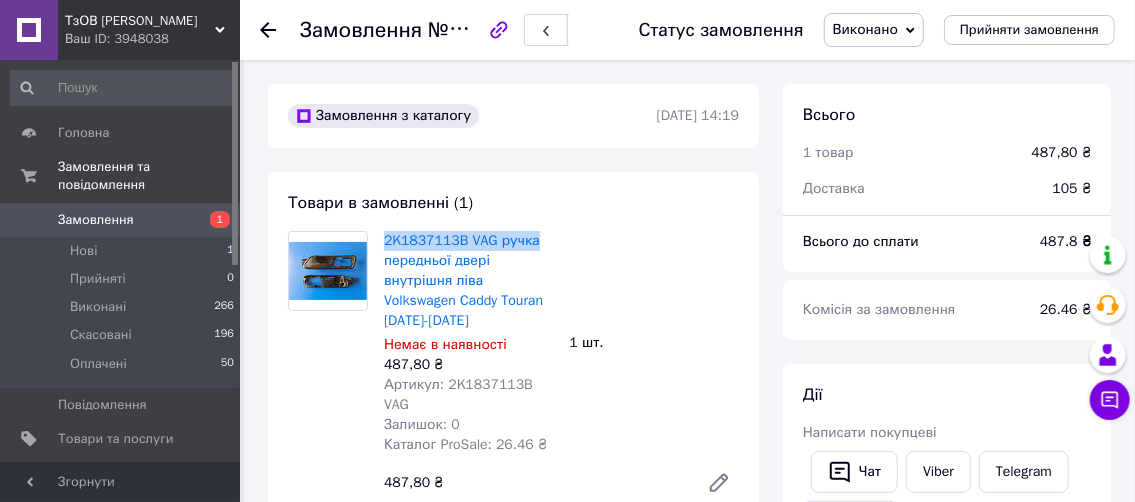 drag, startPoint x: 531, startPoint y: 231, endPoint x: 378, endPoint y: 234, distance: 153.0294 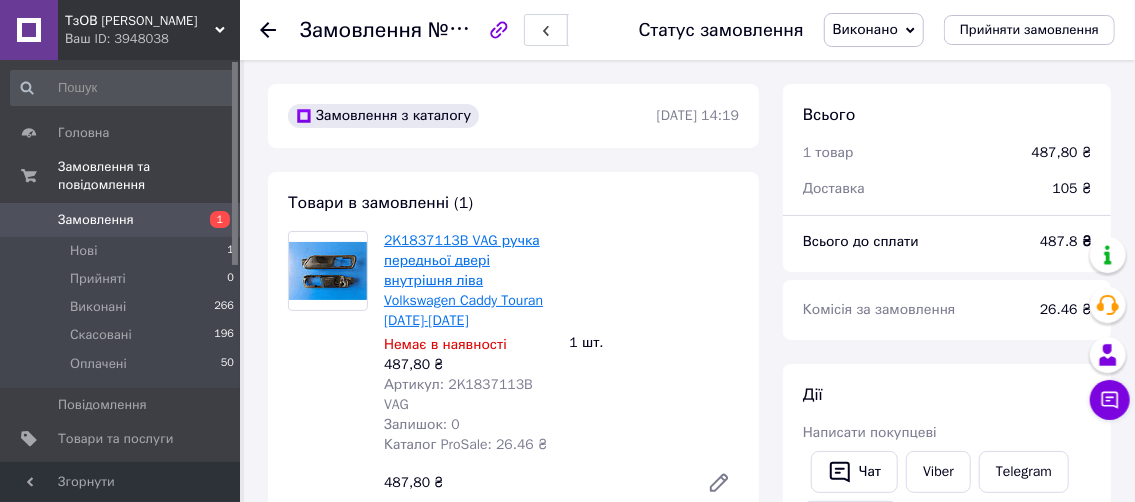 click on "2K1837113B VAG ручка передньої двері внутрішня ліва Volkswagen Caddy Touran [DATE]-[DATE]" at bounding box center [463, 280] 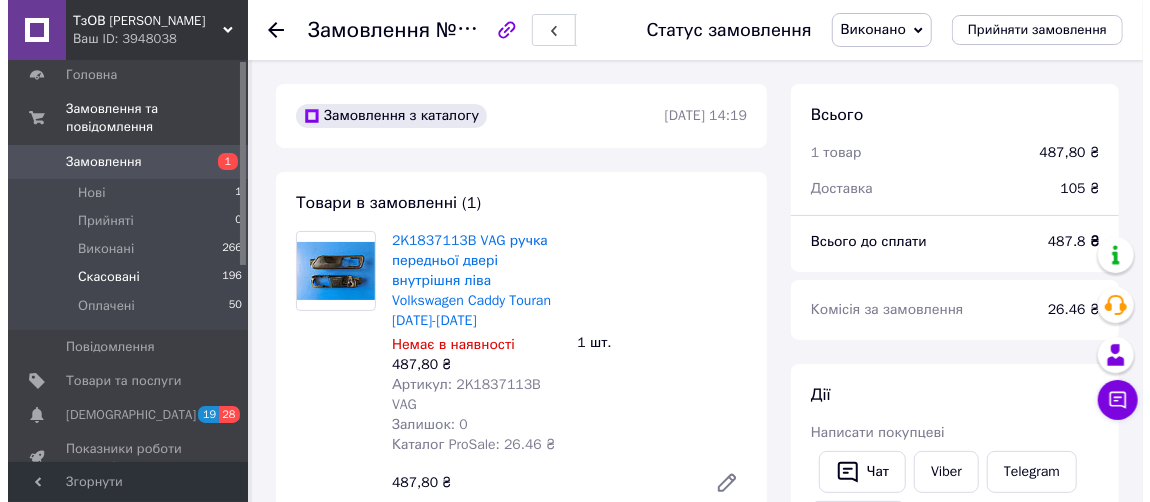 scroll, scrollTop: 100, scrollLeft: 0, axis: vertical 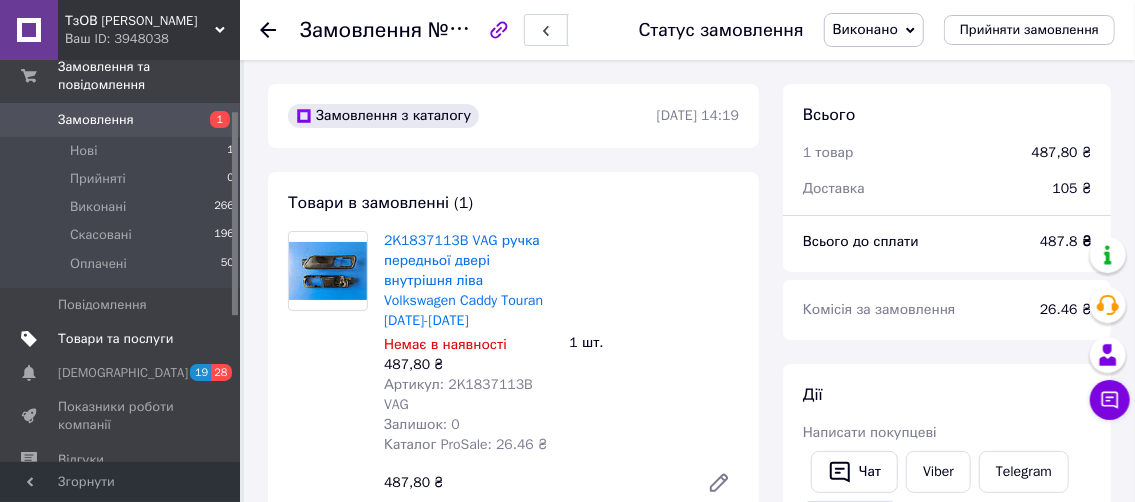 click on "Товари та послуги" at bounding box center (115, 339) 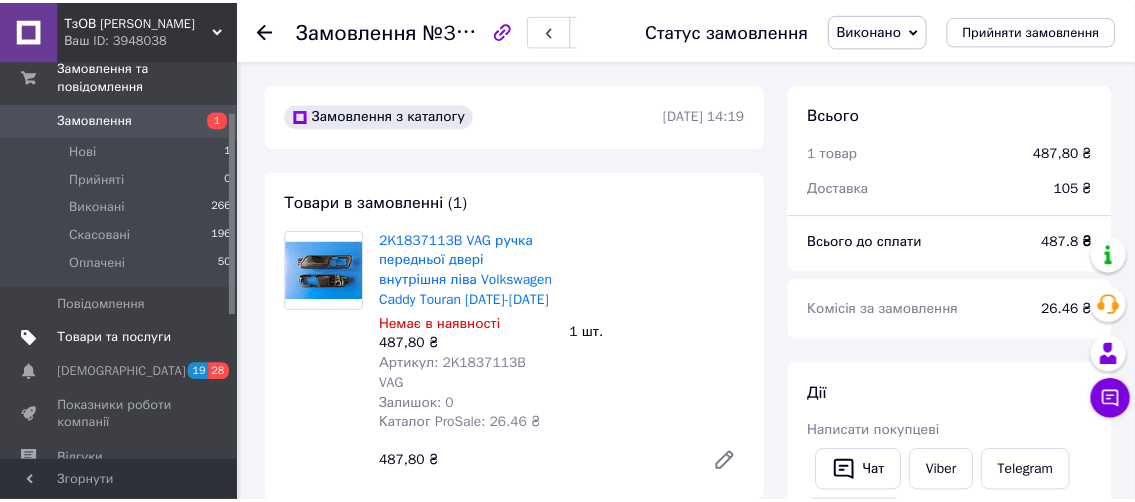scroll, scrollTop: 108, scrollLeft: 0, axis: vertical 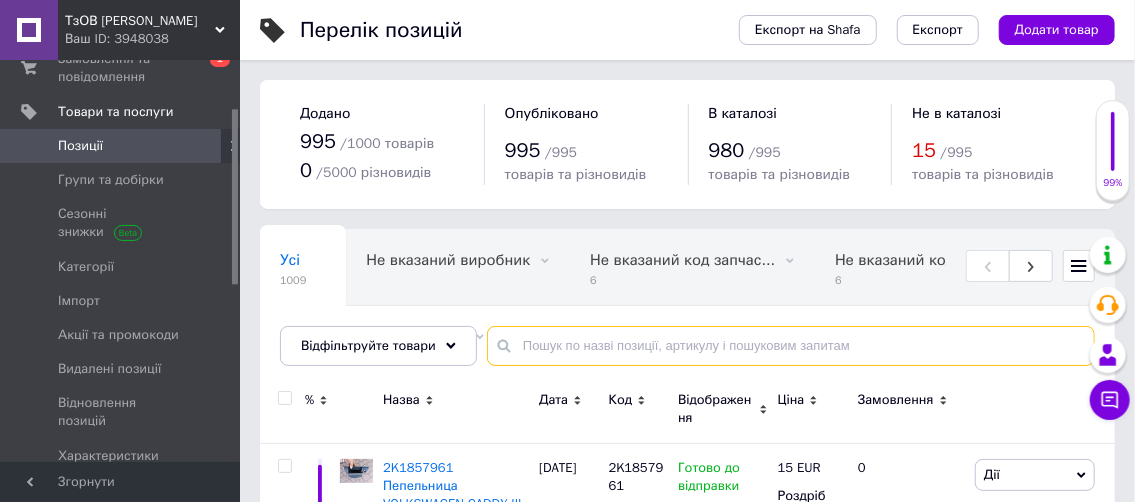 paste on "2K1837113B" 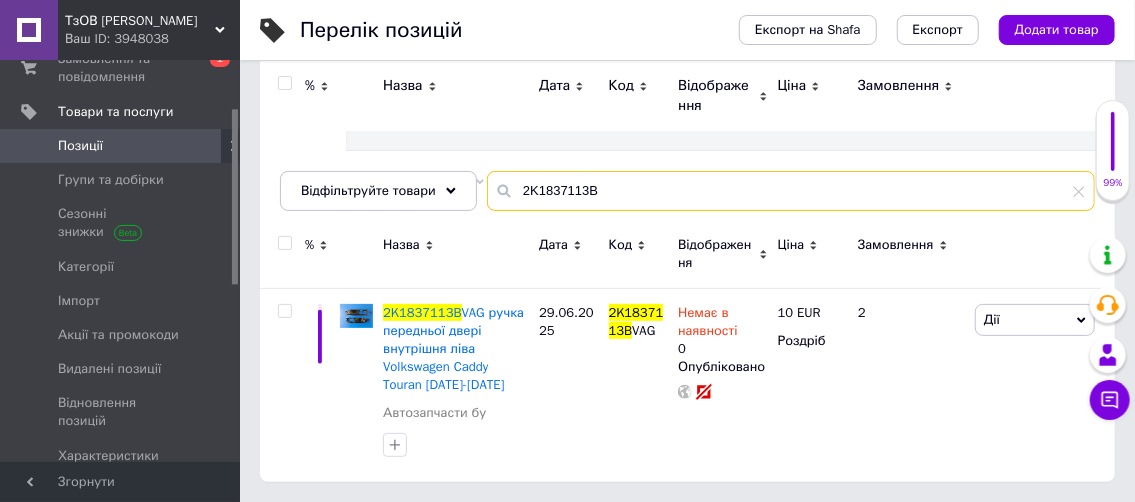 scroll, scrollTop: 139, scrollLeft: 0, axis: vertical 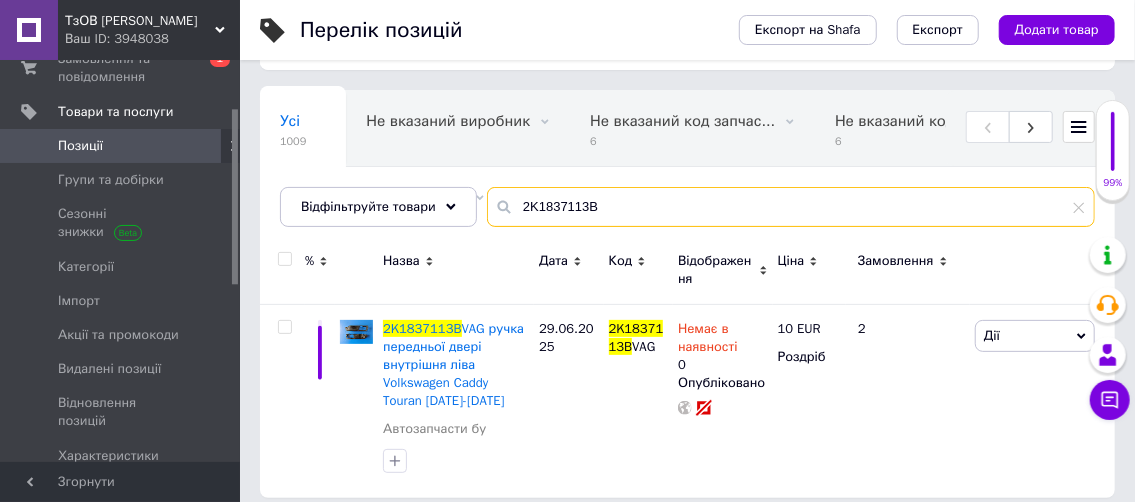 click on "2K1837113B" at bounding box center [791, 207] 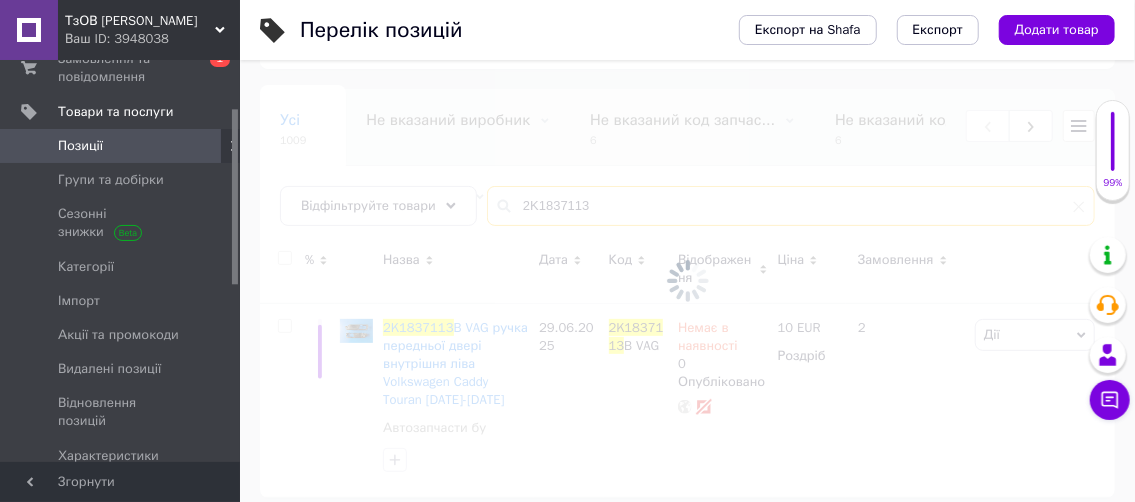 scroll, scrollTop: 139, scrollLeft: 0, axis: vertical 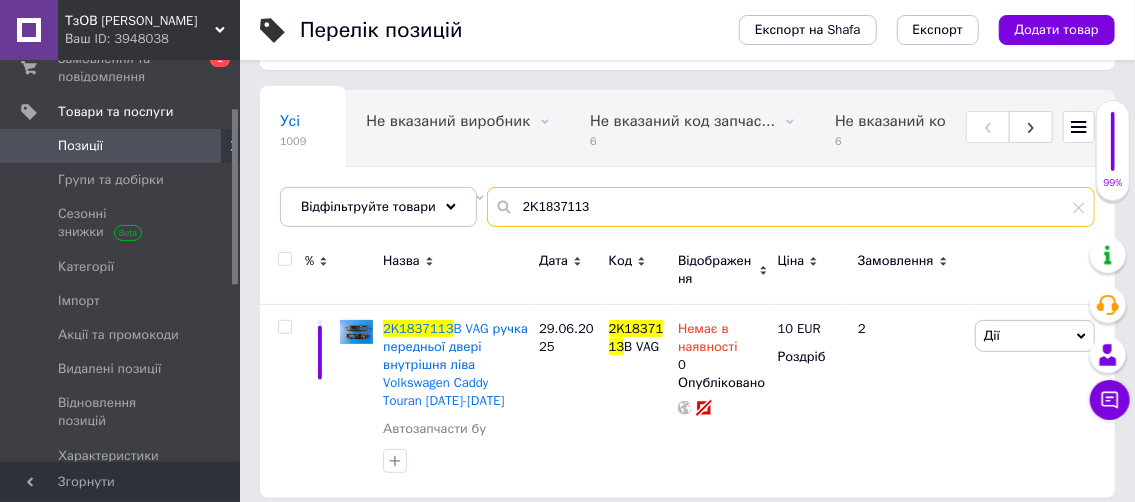 click on "2K1837113" at bounding box center (791, 207) 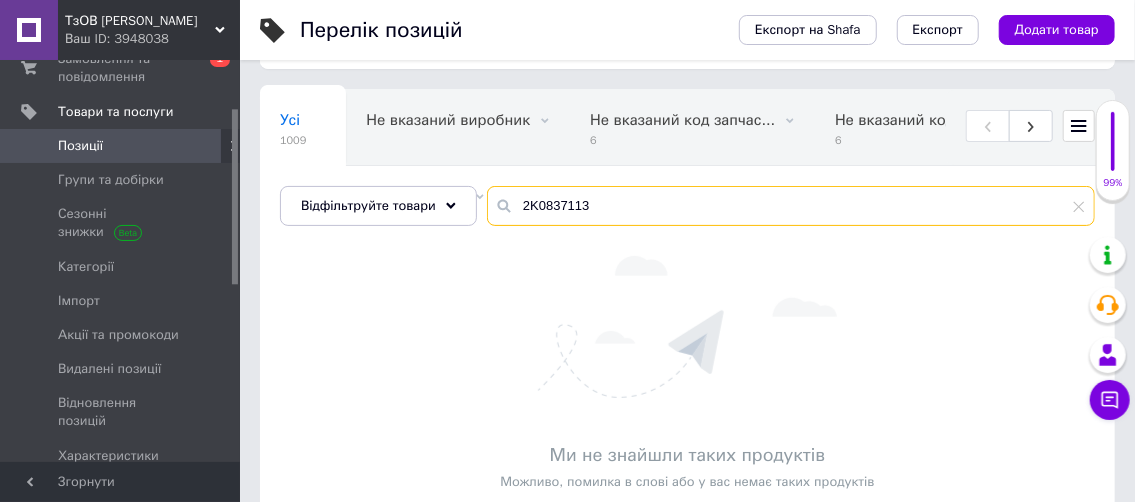 scroll, scrollTop: 155, scrollLeft: 0, axis: vertical 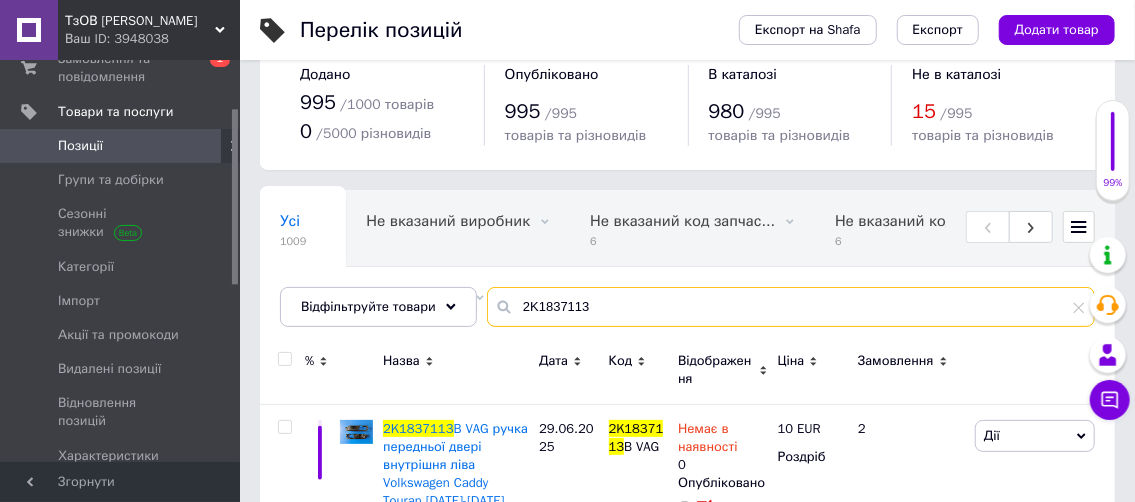 drag, startPoint x: 582, startPoint y: 295, endPoint x: 510, endPoint y: 293, distance: 72.02777 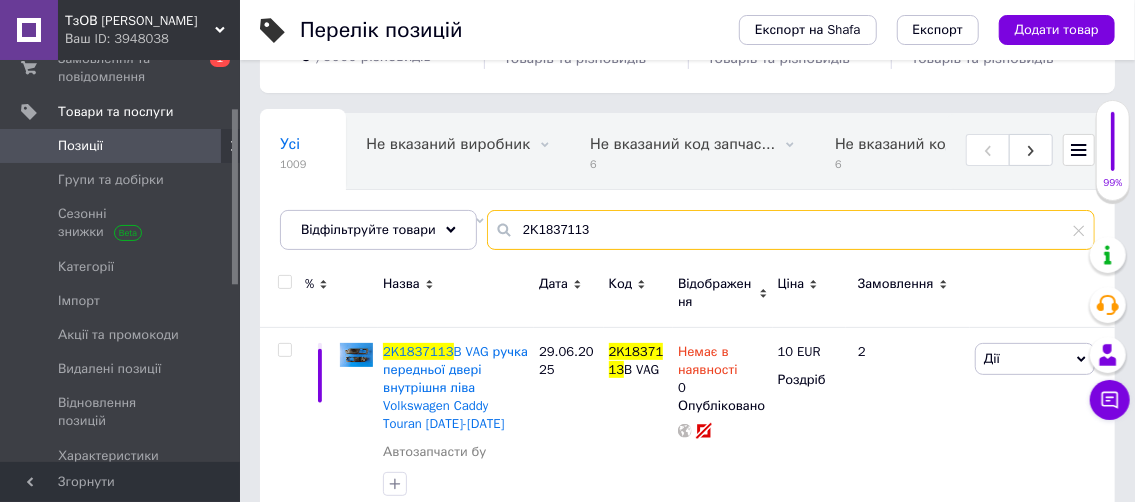 scroll, scrollTop: 0, scrollLeft: 100, axis: horizontal 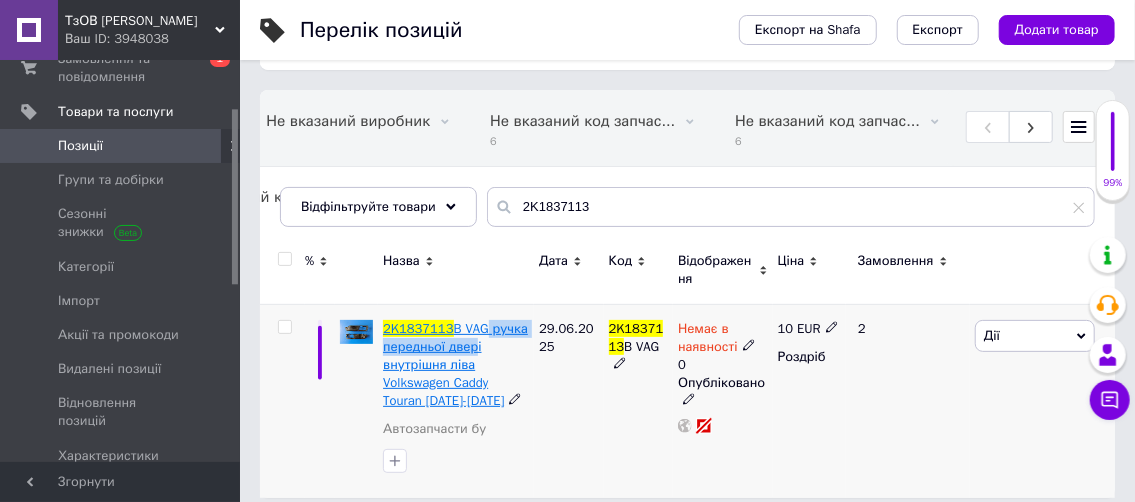 drag, startPoint x: 494, startPoint y: 337, endPoint x: 488, endPoint y: 318, distance: 19.924858 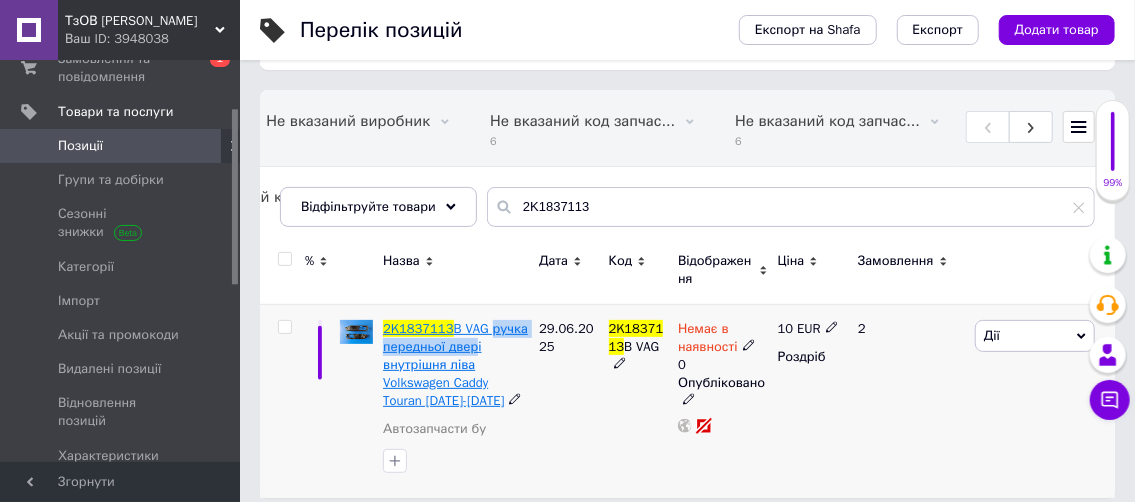 copy on "ручка передньої двер" 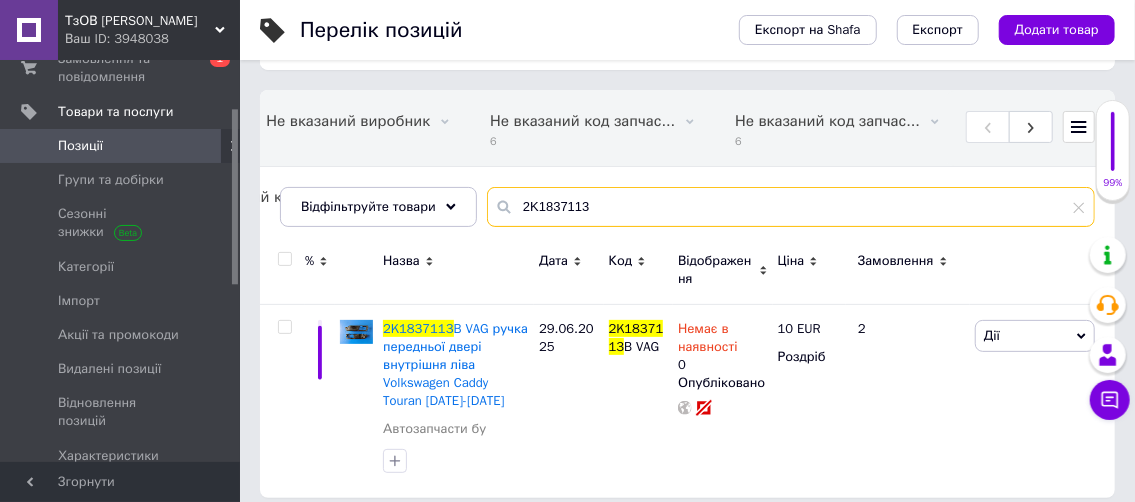 drag, startPoint x: 591, startPoint y: 196, endPoint x: 535, endPoint y: 196, distance: 56 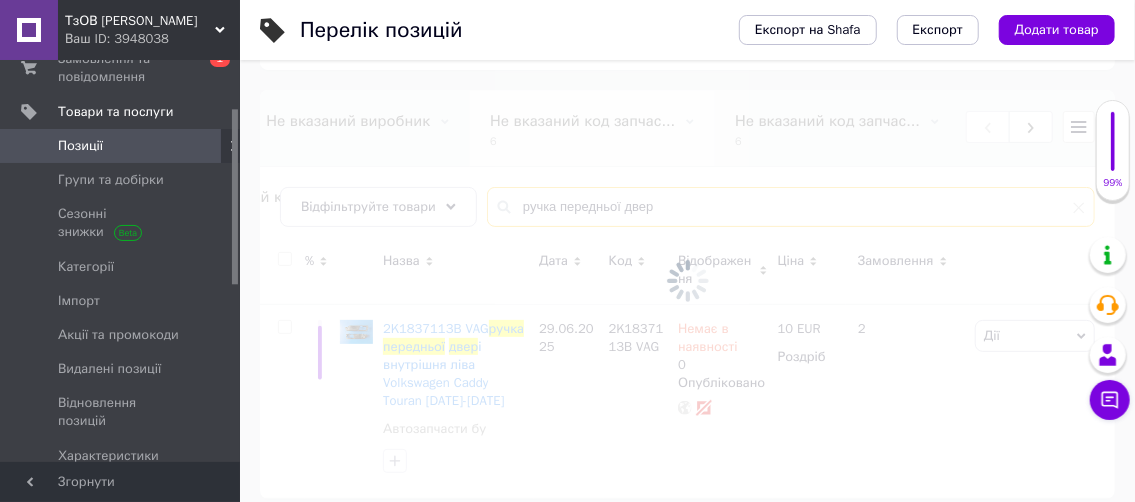 type on "ручка передньої двер" 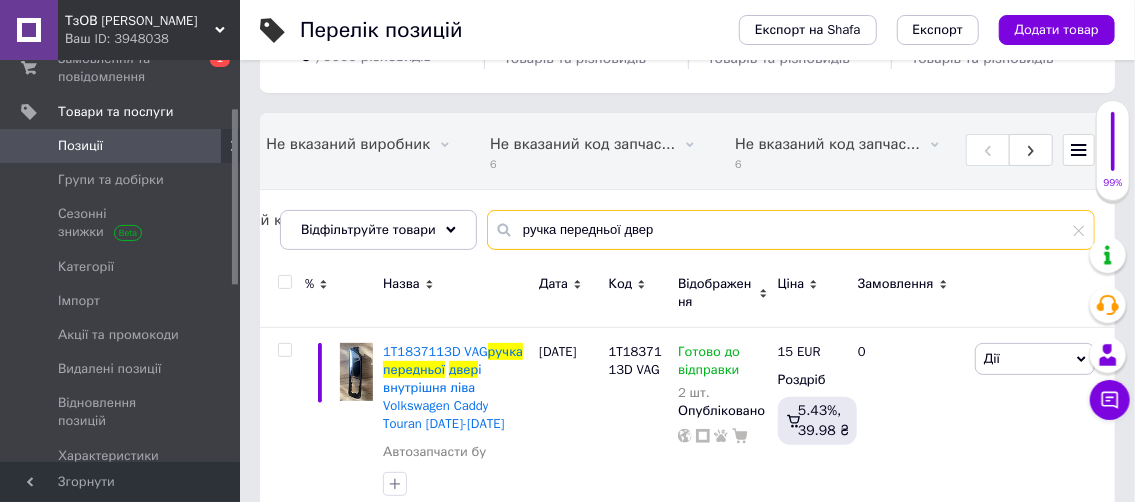 scroll, scrollTop: 200, scrollLeft: 0, axis: vertical 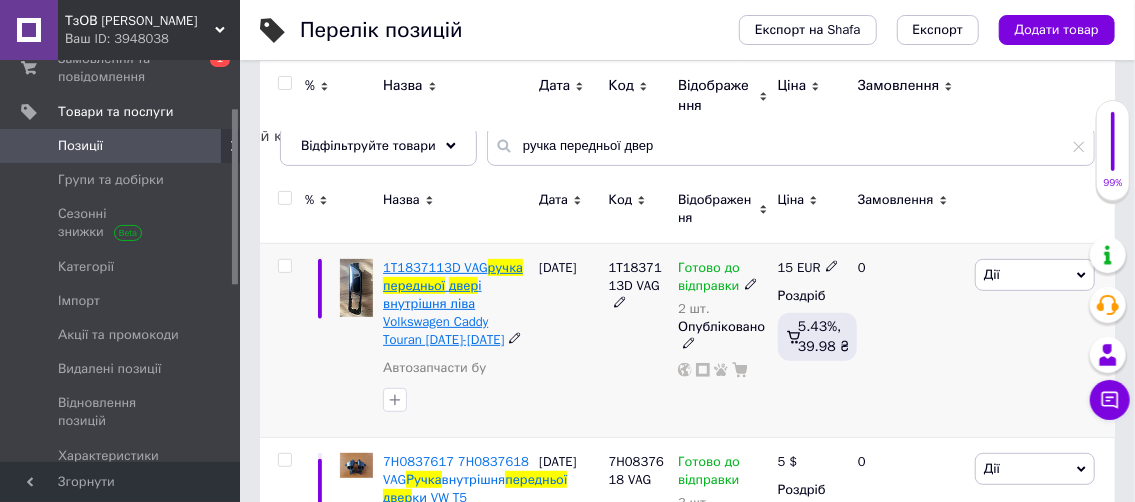 click on "1T1837113D VAG" at bounding box center [435, 267] 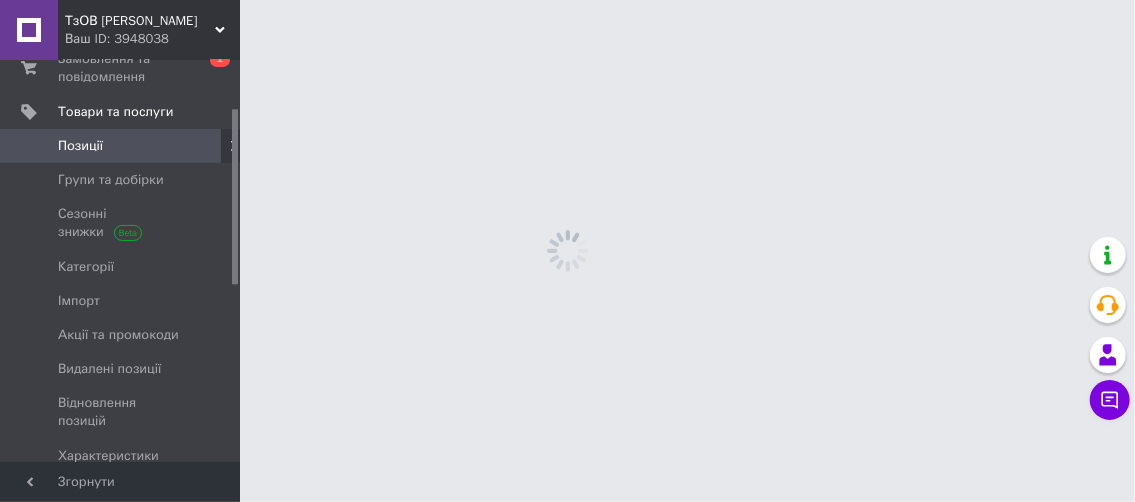 scroll, scrollTop: 0, scrollLeft: 0, axis: both 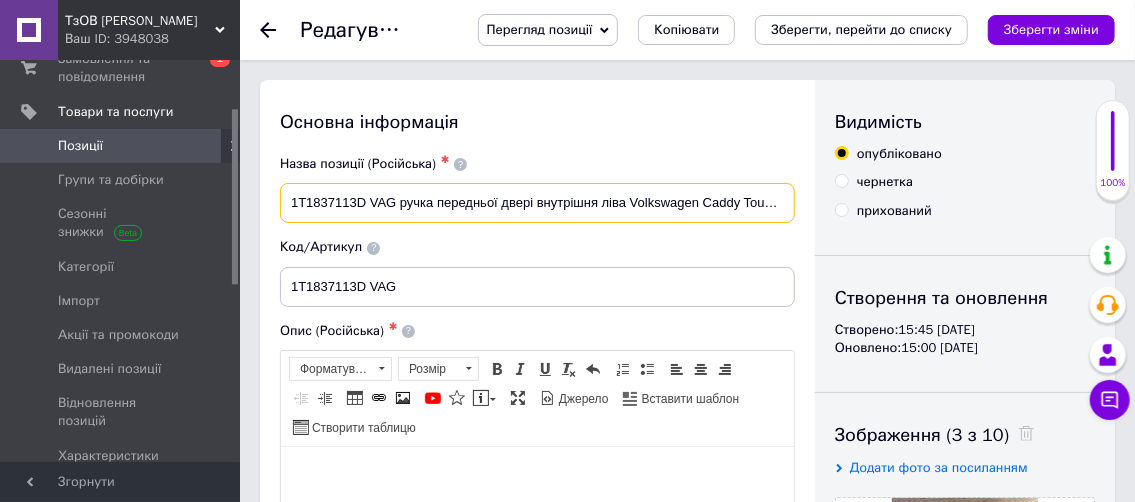 click on "1T1837113D VAG ручка передньої двері внутрішня ліва Volkswagen Caddy Touran 2004-2015" at bounding box center (537, 203) 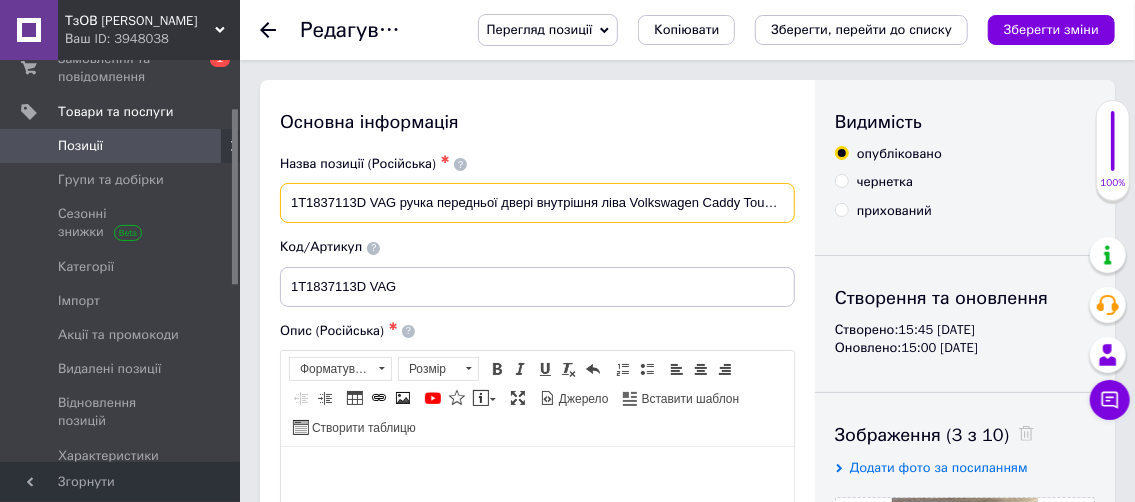 paste on "ручка передньої двер" 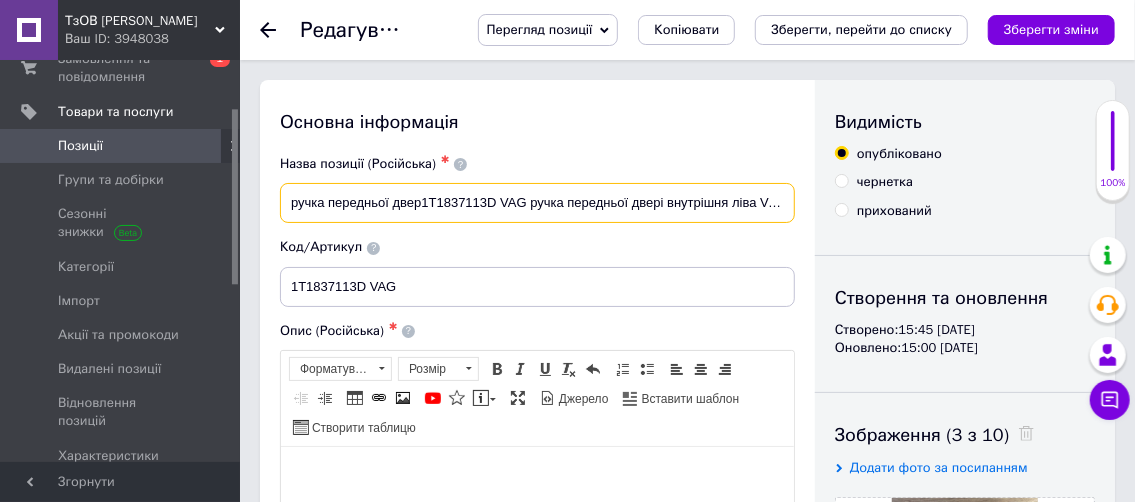 drag, startPoint x: 420, startPoint y: 203, endPoint x: 250, endPoint y: 188, distance: 170.66048 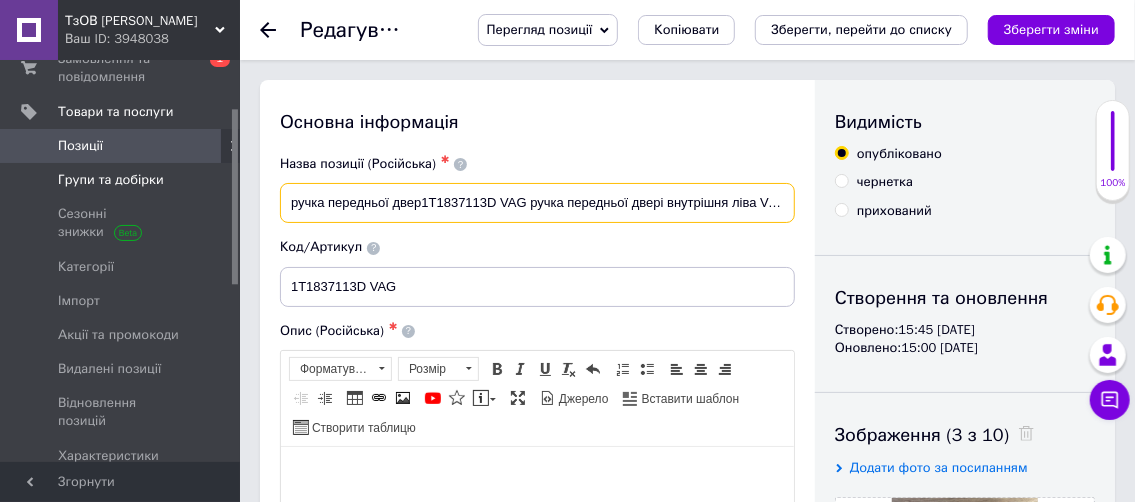 type on "1T1837113D VAG ручка передньої двері внутрішня ліва Volkswagen Caddy Touran 2004-2015" 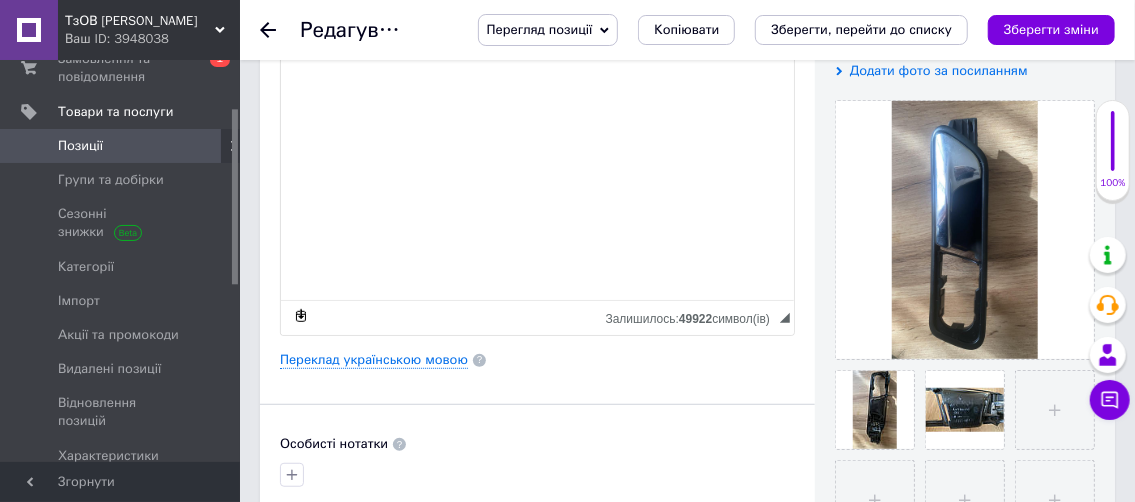 scroll, scrollTop: 300, scrollLeft: 0, axis: vertical 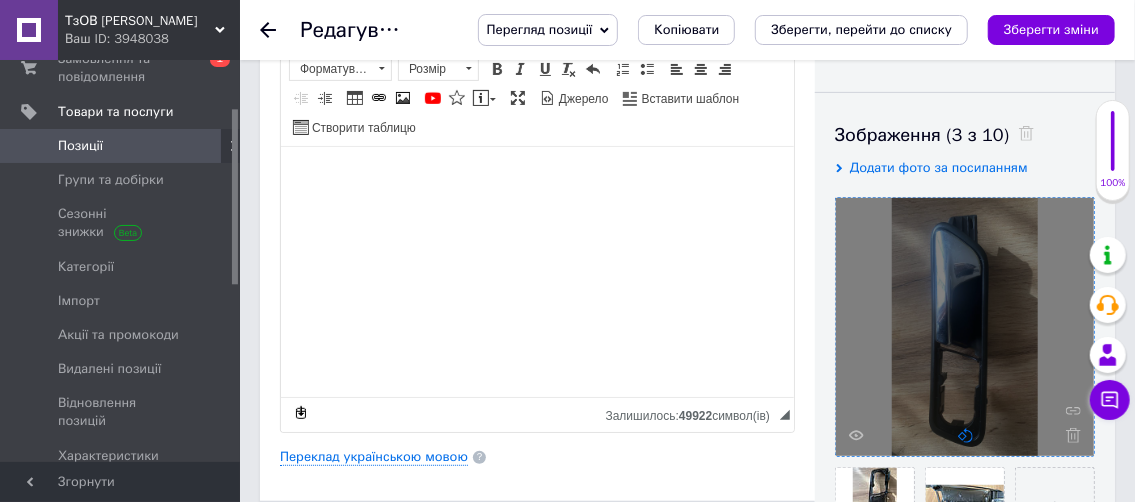 click 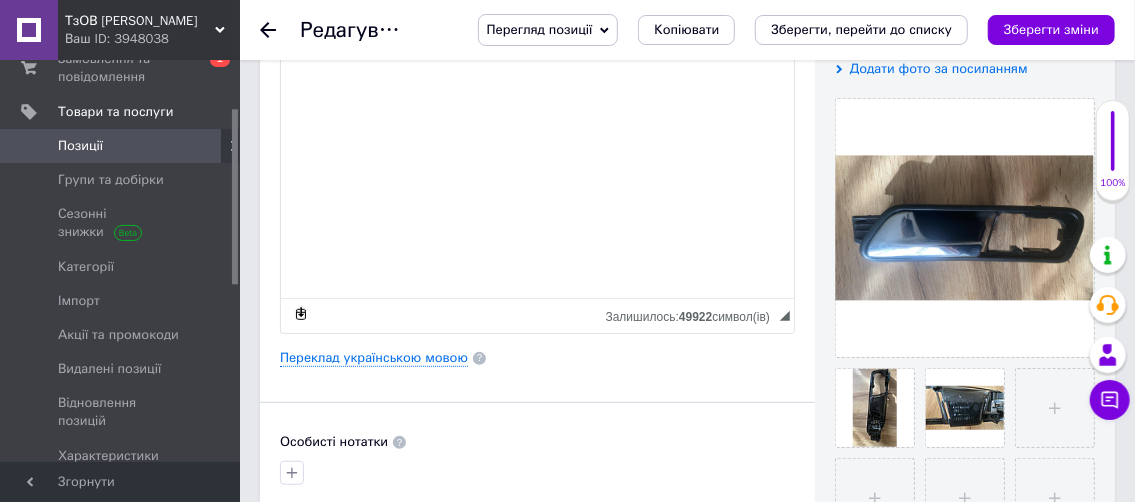scroll, scrollTop: 500, scrollLeft: 0, axis: vertical 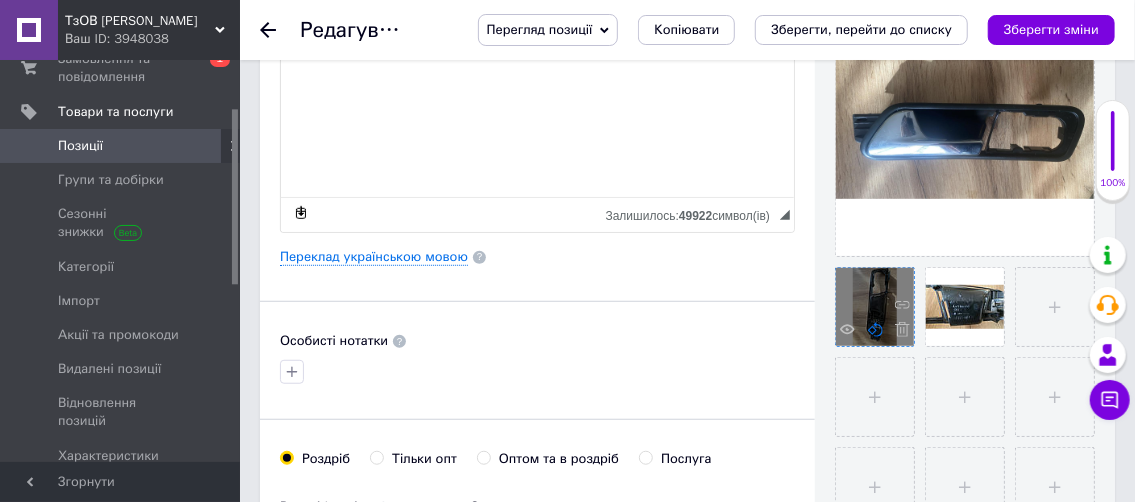 click 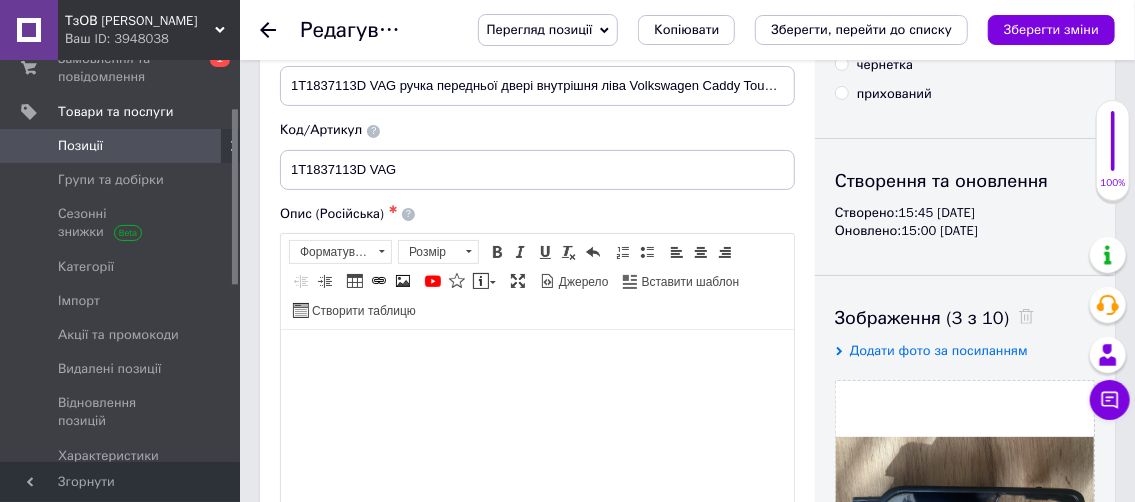 scroll, scrollTop: 0, scrollLeft: 0, axis: both 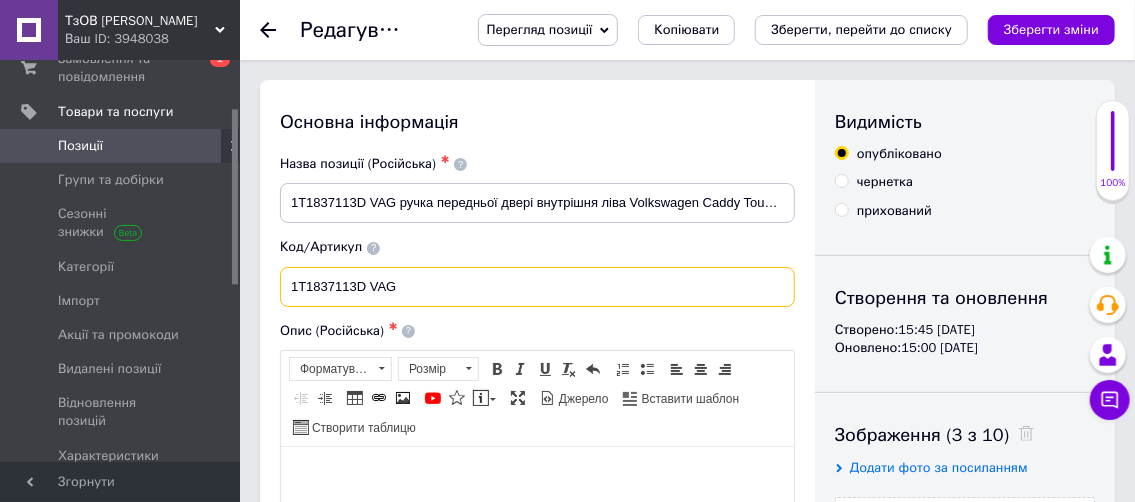 drag, startPoint x: 365, startPoint y: 288, endPoint x: 273, endPoint y: 282, distance: 92.19544 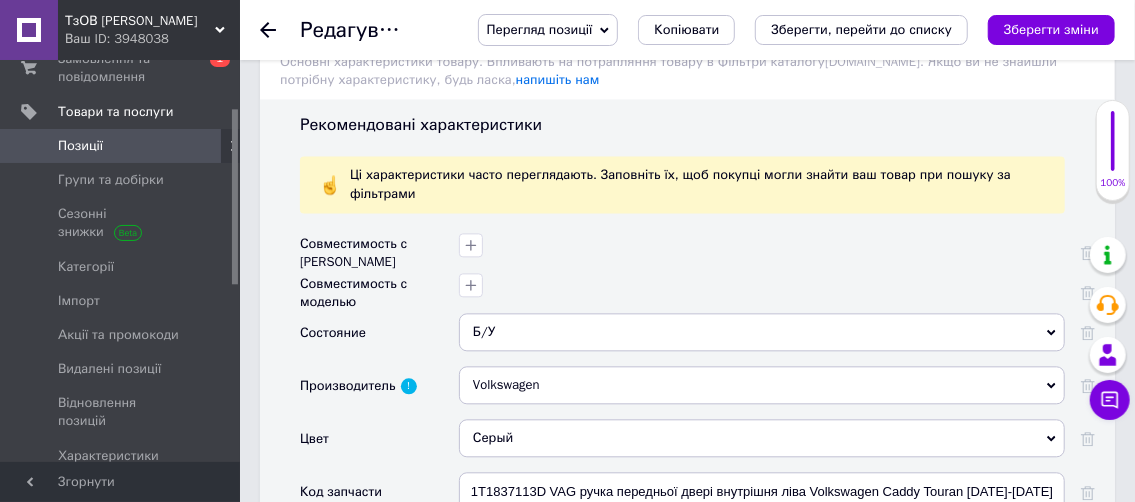 scroll, scrollTop: 1900, scrollLeft: 0, axis: vertical 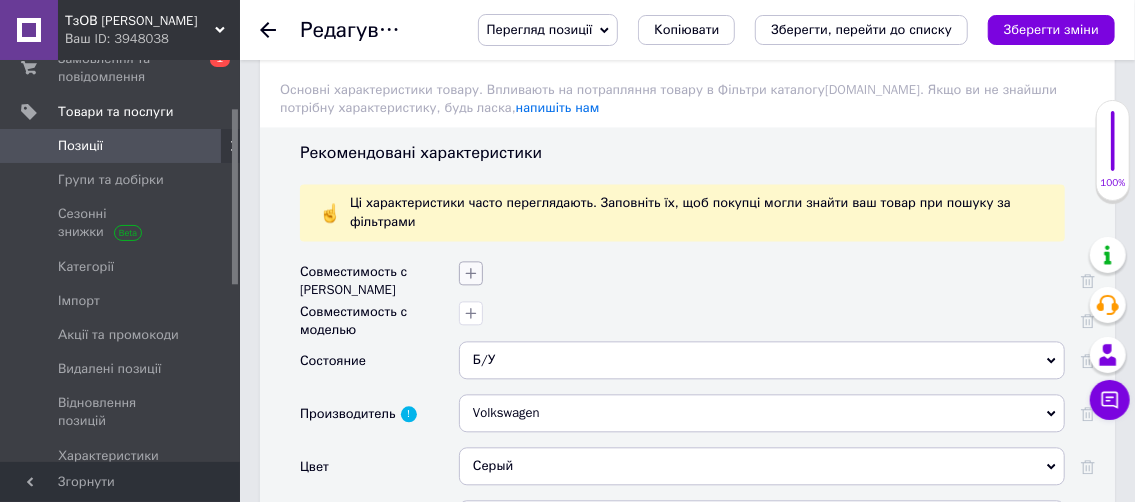 click 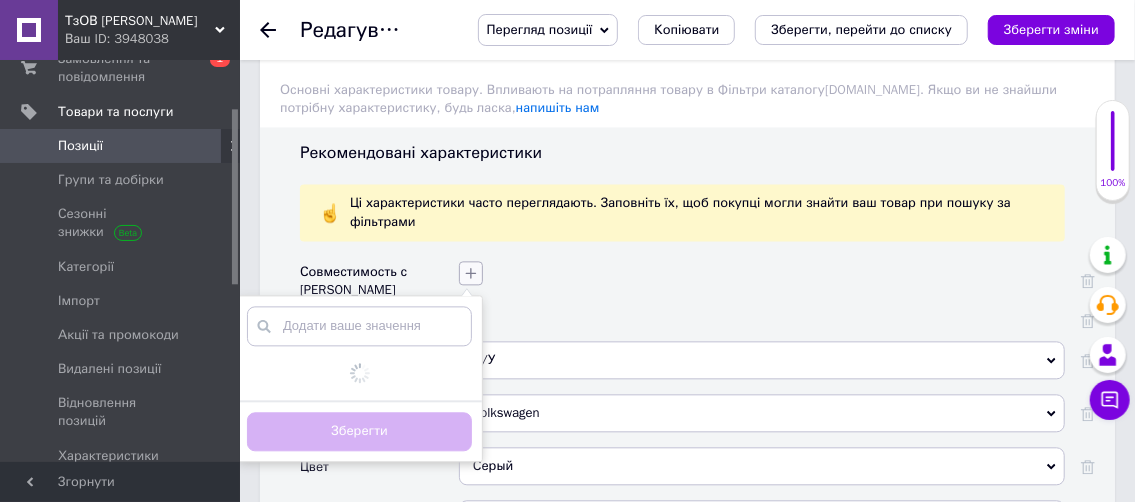 checkbox on "true" 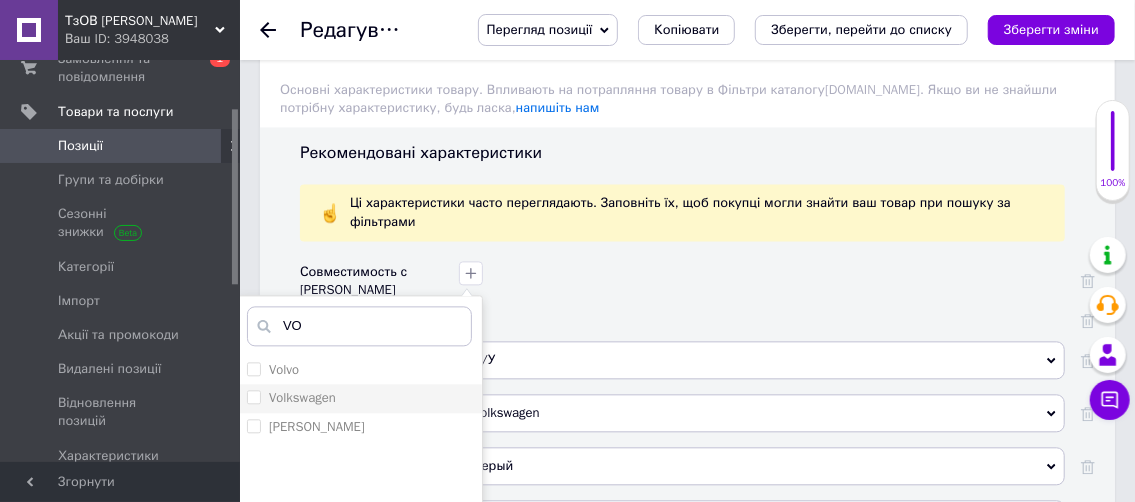 type on "VO" 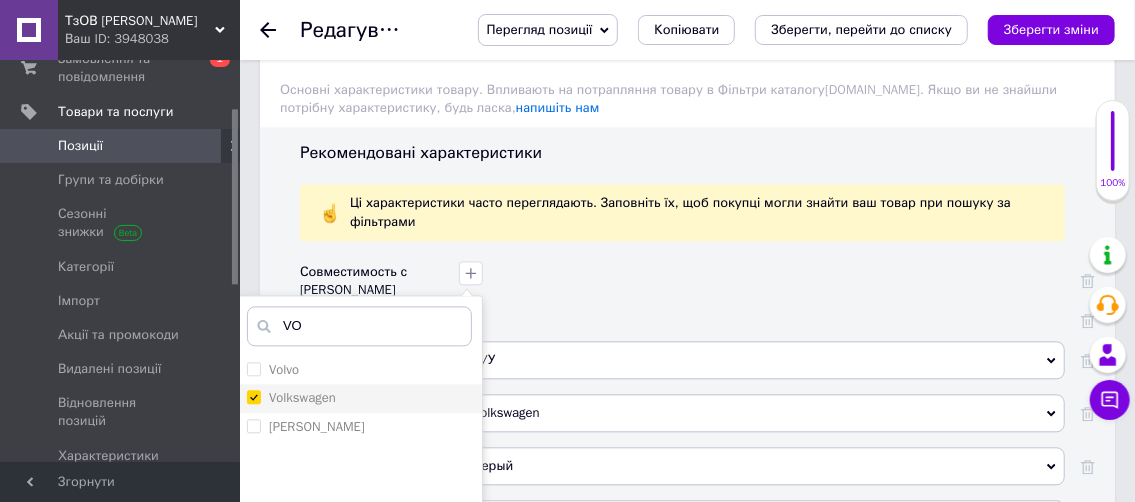 checkbox on "true" 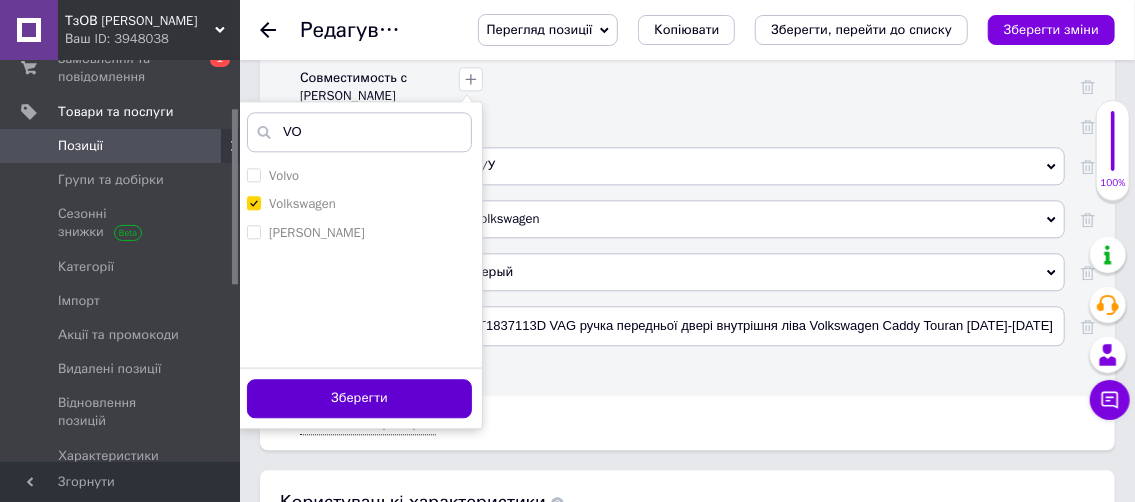 scroll, scrollTop: 2100, scrollLeft: 0, axis: vertical 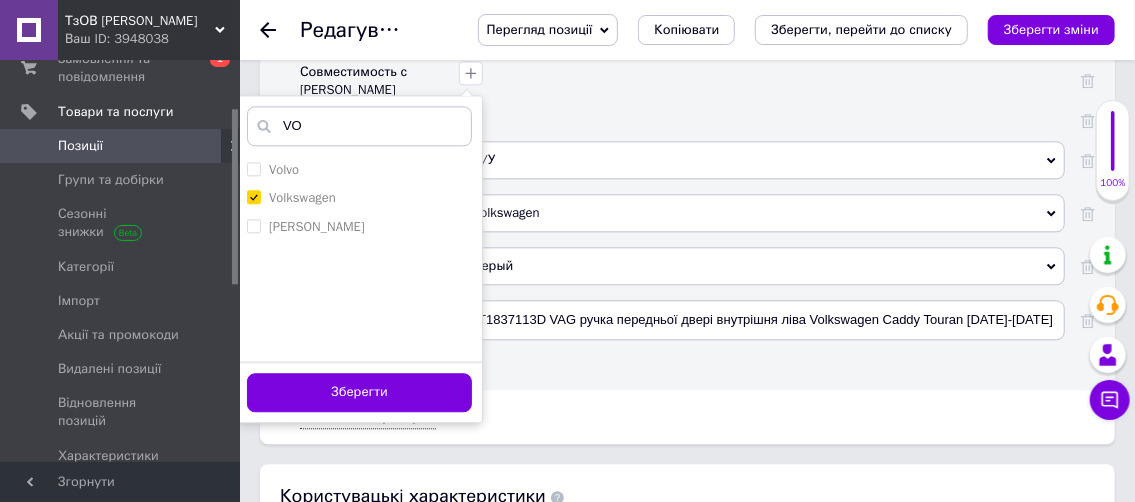 drag, startPoint x: 421, startPoint y: 347, endPoint x: 447, endPoint y: 303, distance: 51.10773 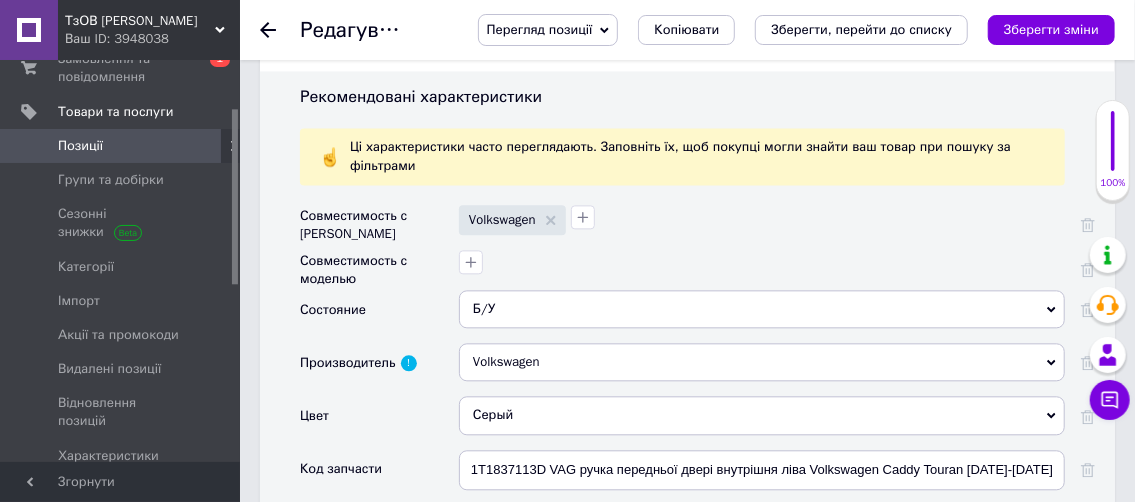 scroll, scrollTop: 1900, scrollLeft: 0, axis: vertical 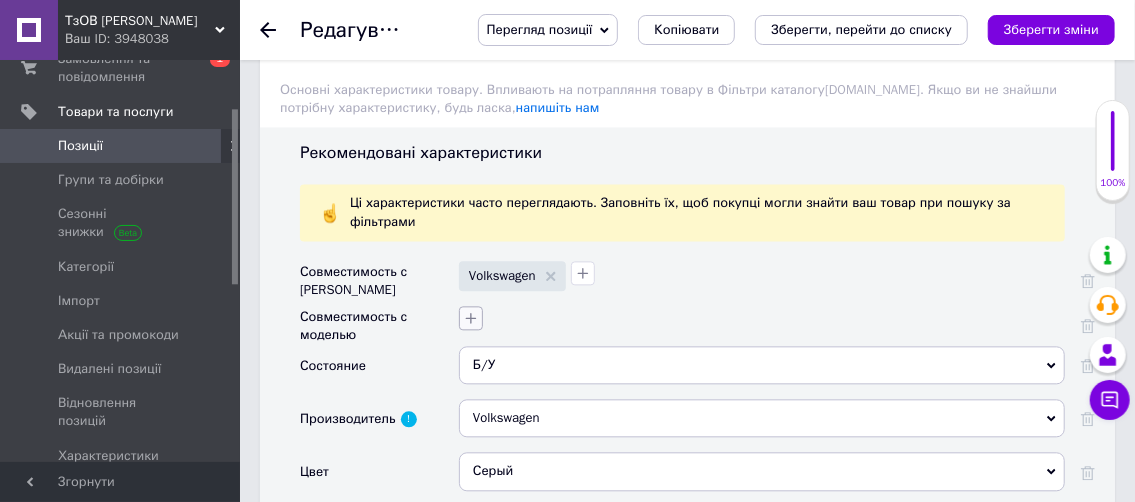 click 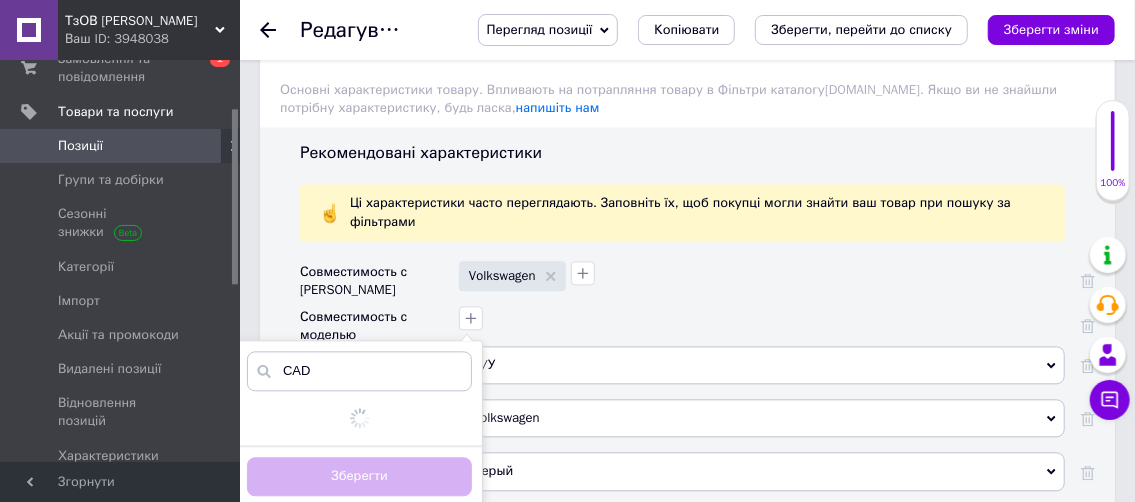 type on "CADD" 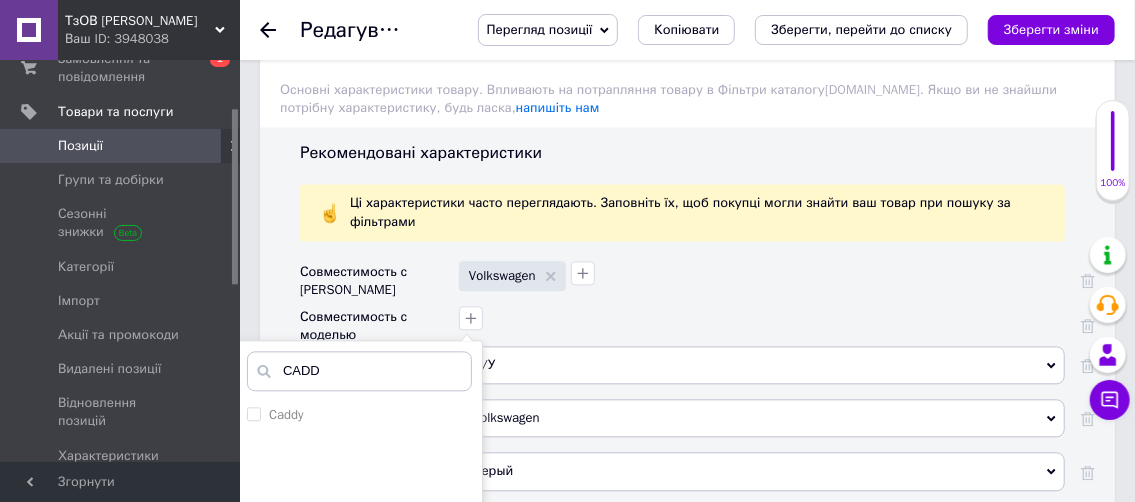 checkbox on "true" 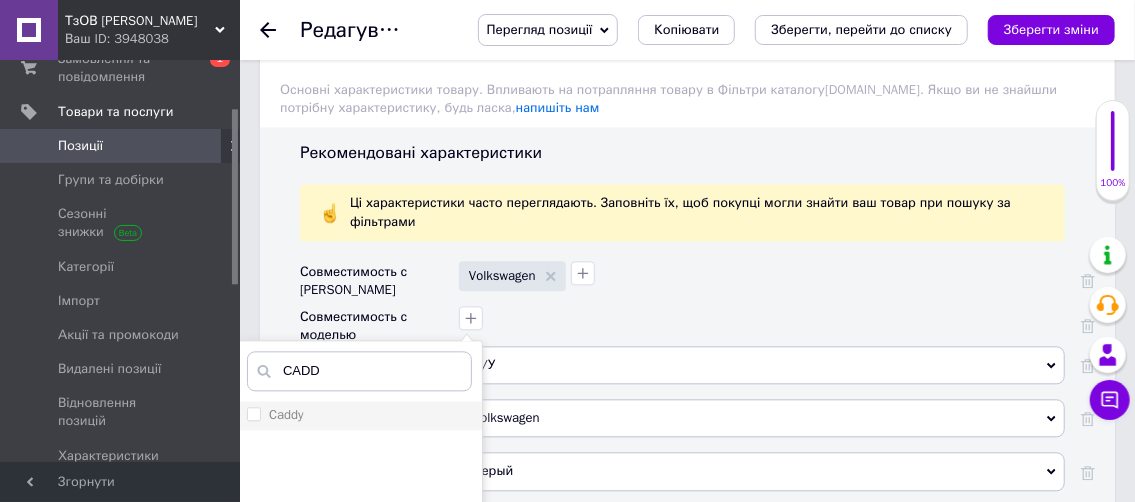 type on "CADD" 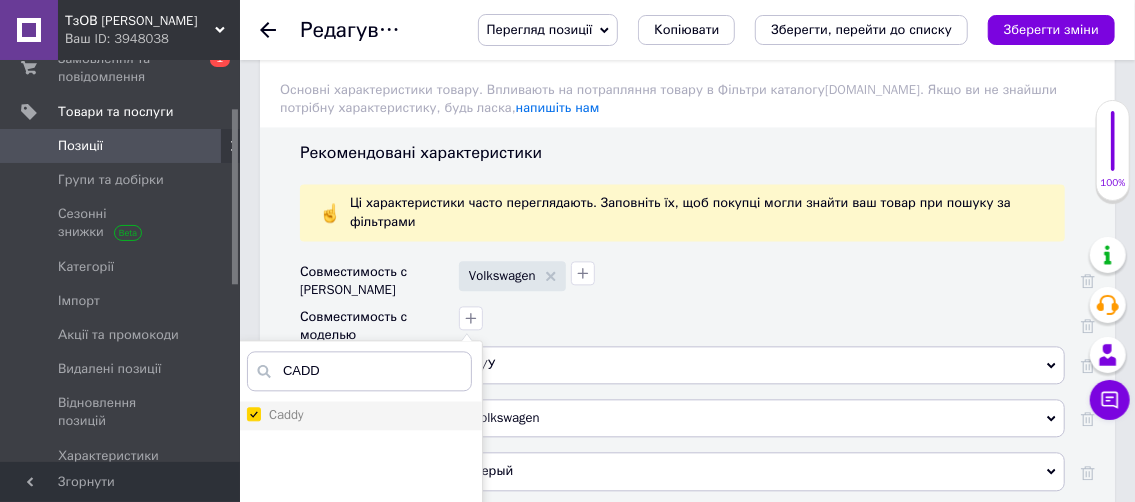 checkbox on "true" 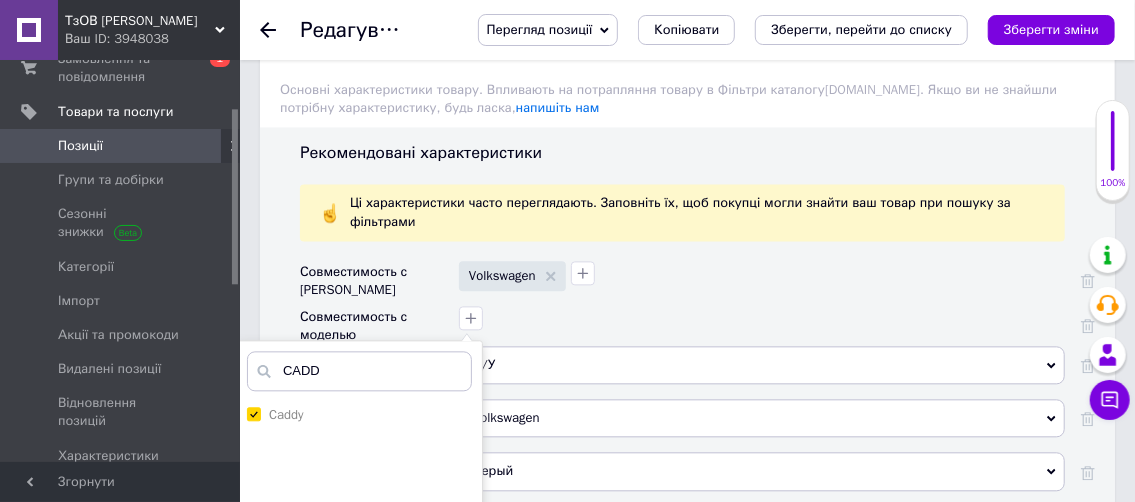 scroll, scrollTop: 2000, scrollLeft: 0, axis: vertical 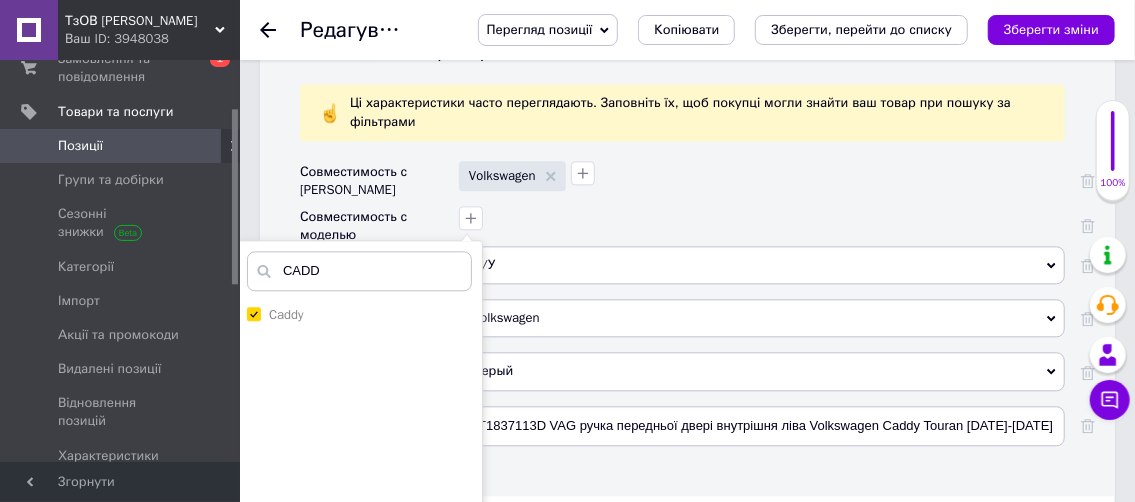 click on "Зберегти" at bounding box center (359, 537) 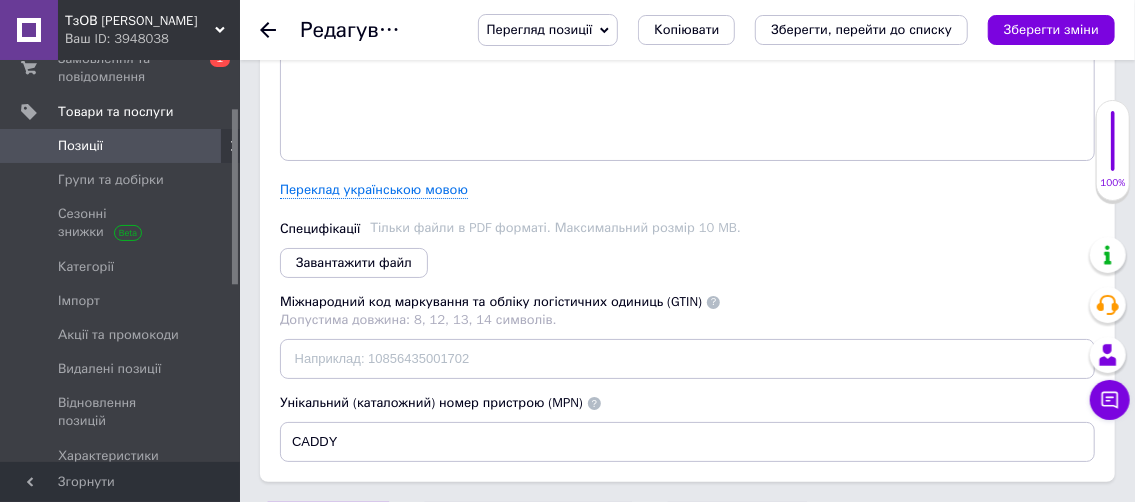 scroll, scrollTop: 3400, scrollLeft: 0, axis: vertical 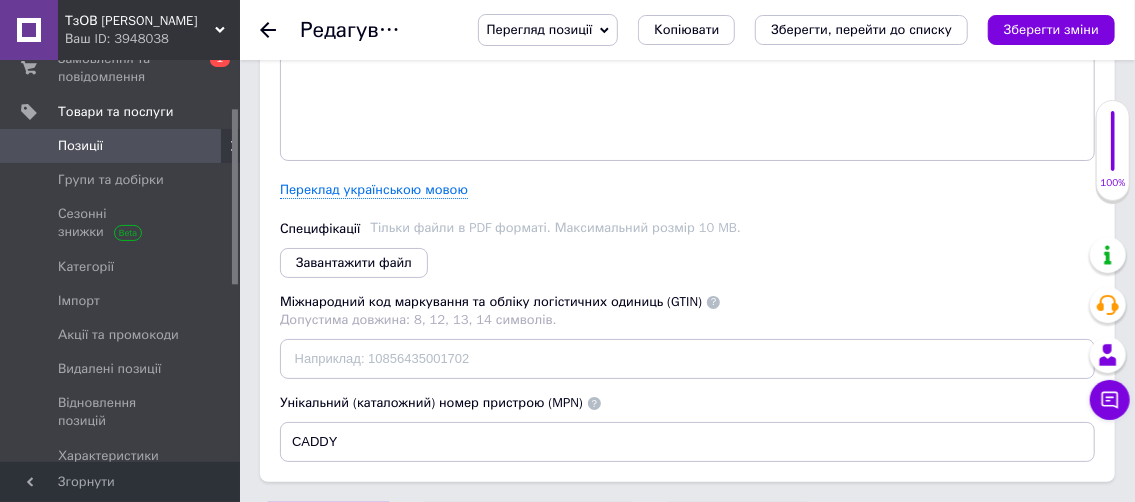 click on "Зберегти, перейти до списку" at bounding box center [528, 522] 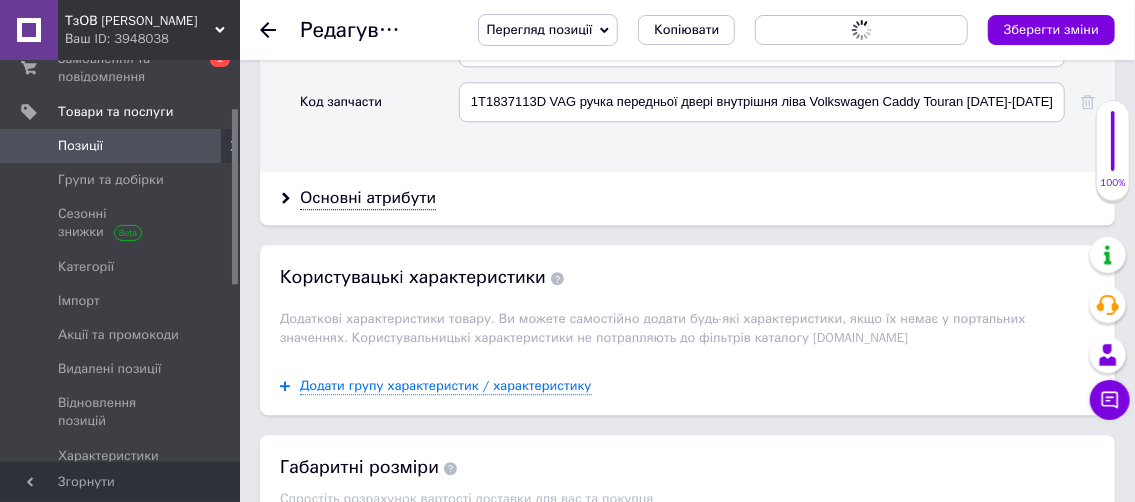 scroll, scrollTop: 2200, scrollLeft: 0, axis: vertical 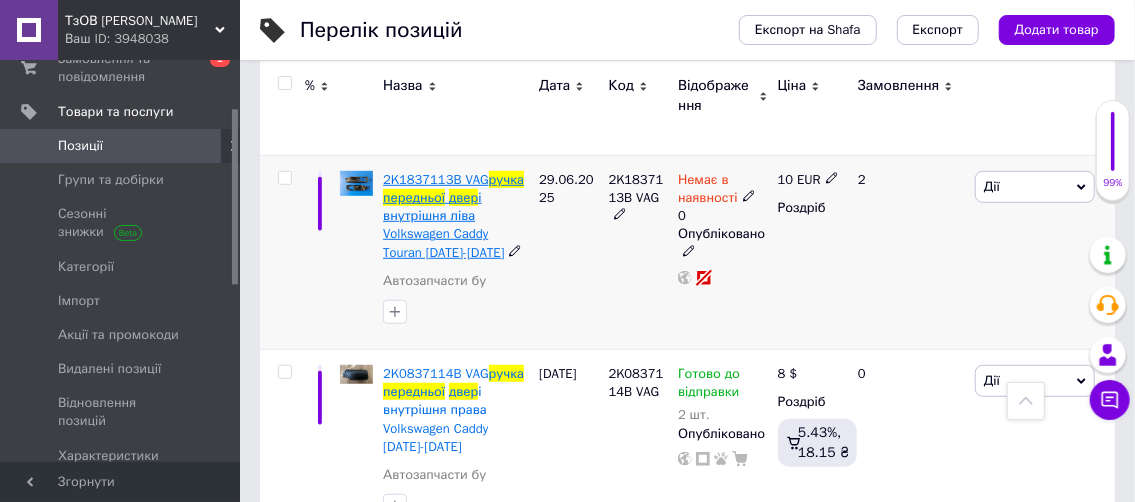 click on "2K1837113B VAG" at bounding box center (435, 179) 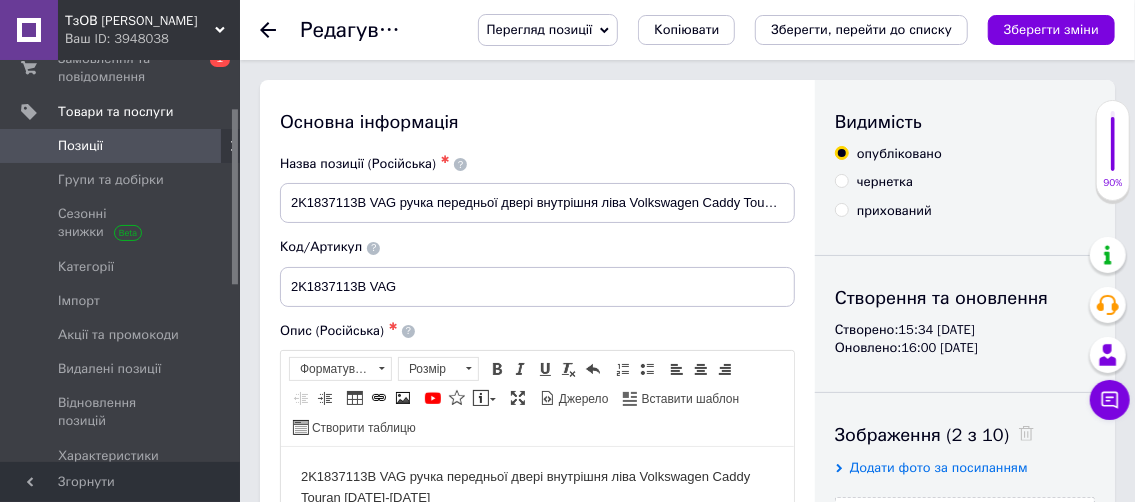 scroll, scrollTop: 0, scrollLeft: 0, axis: both 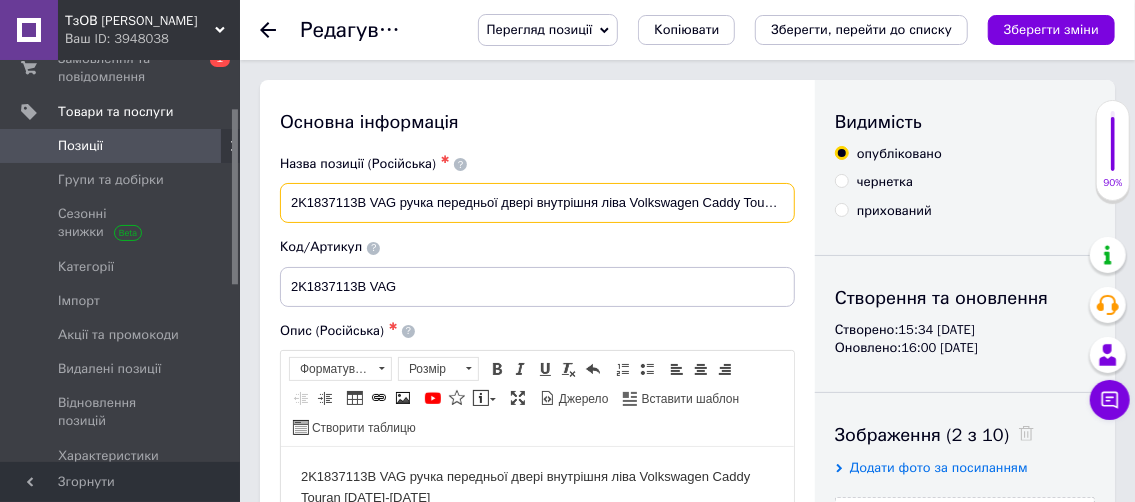 drag, startPoint x: 367, startPoint y: 204, endPoint x: 271, endPoint y: 201, distance: 96.04687 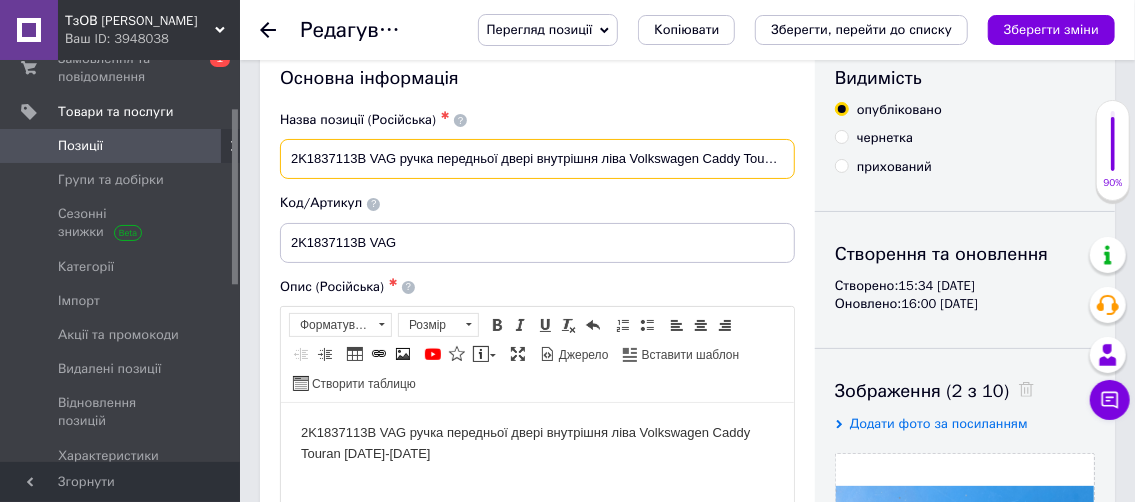 scroll, scrollTop: 0, scrollLeft: 0, axis: both 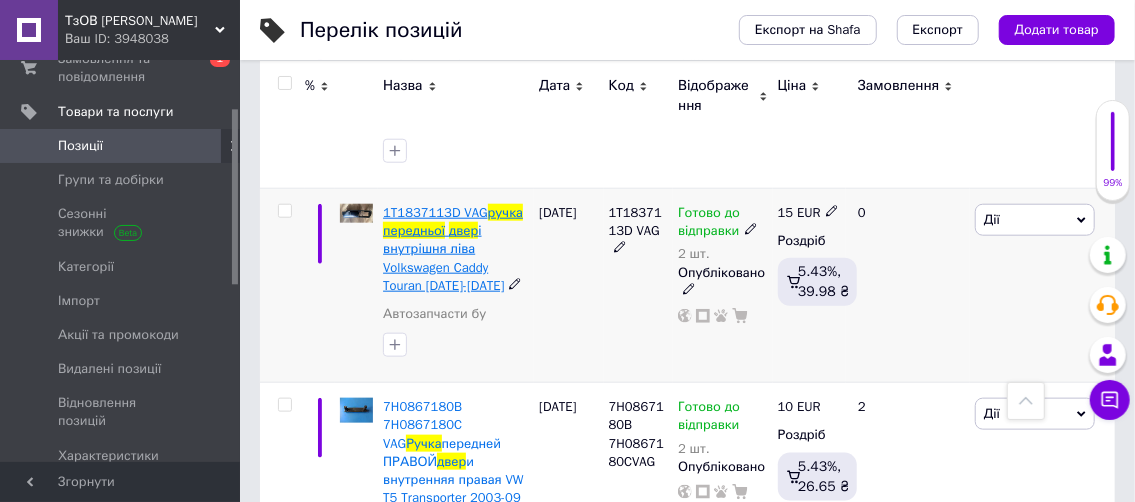 click on "1T1837113D VAG" at bounding box center (435, 212) 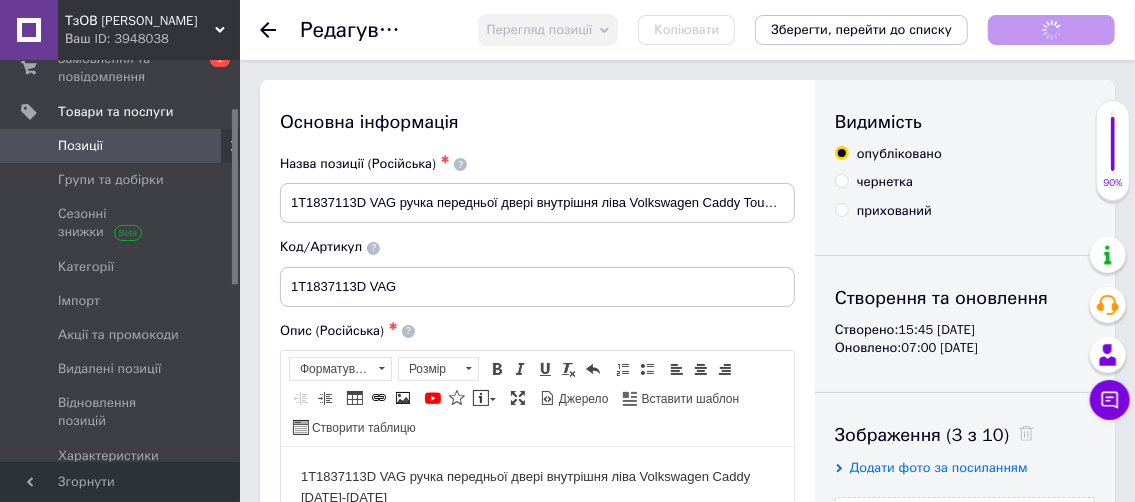 scroll, scrollTop: 0, scrollLeft: 0, axis: both 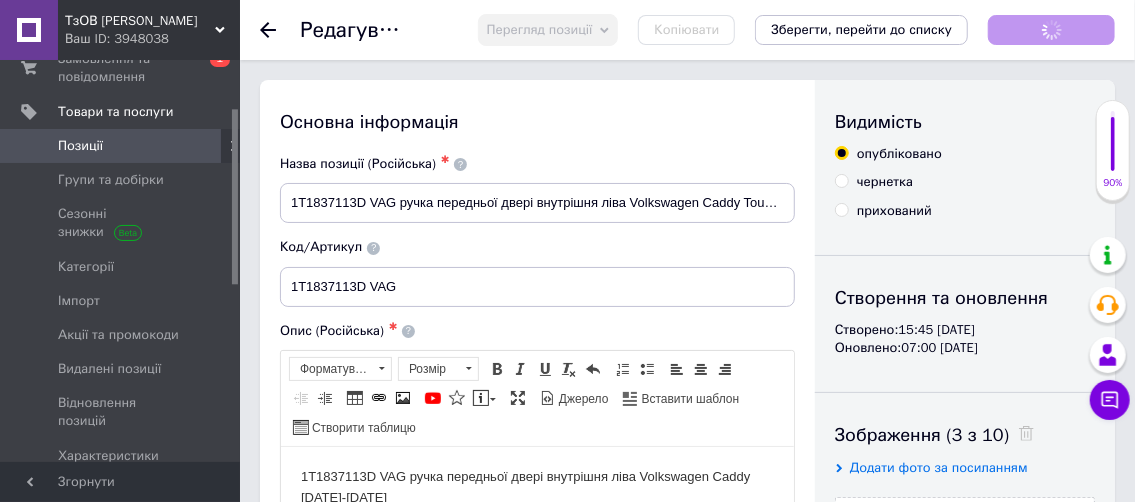 checkbox on "true" 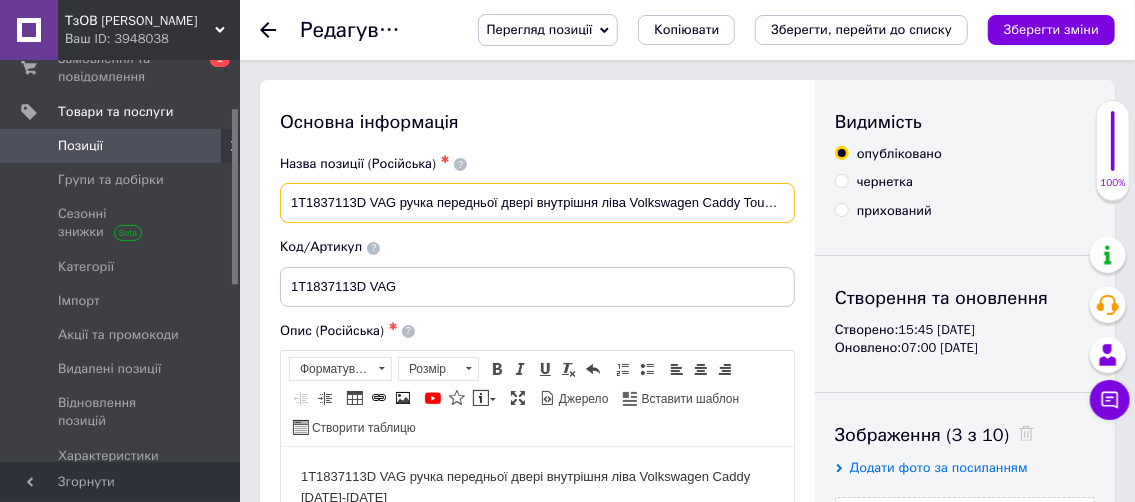 paste on "2K1837113B" 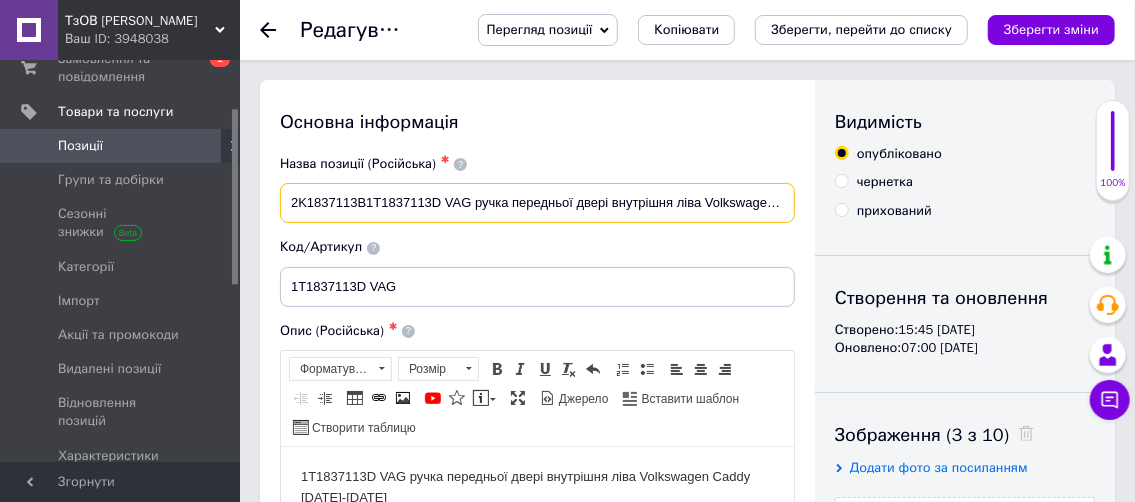 checkbox on "true" 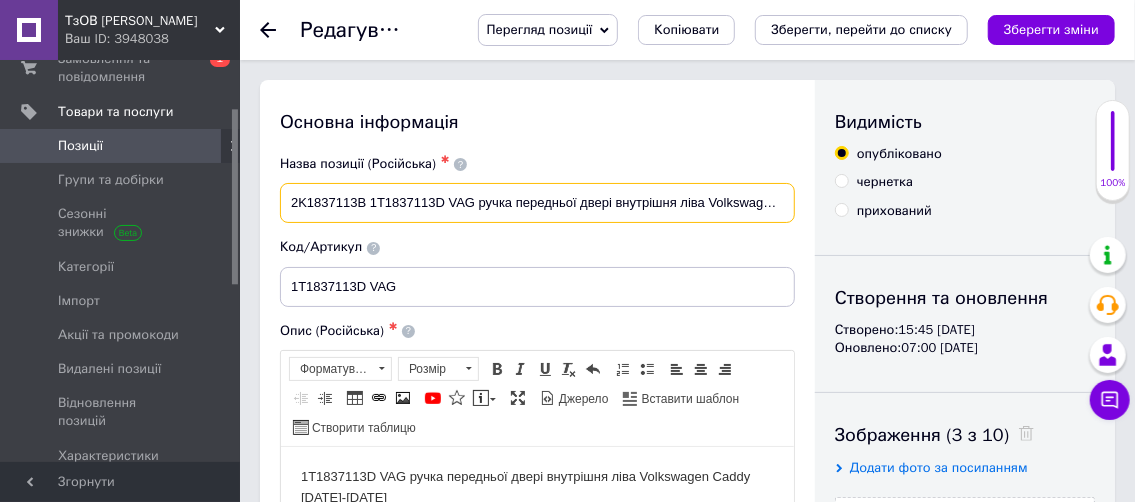 checkbox on "true" 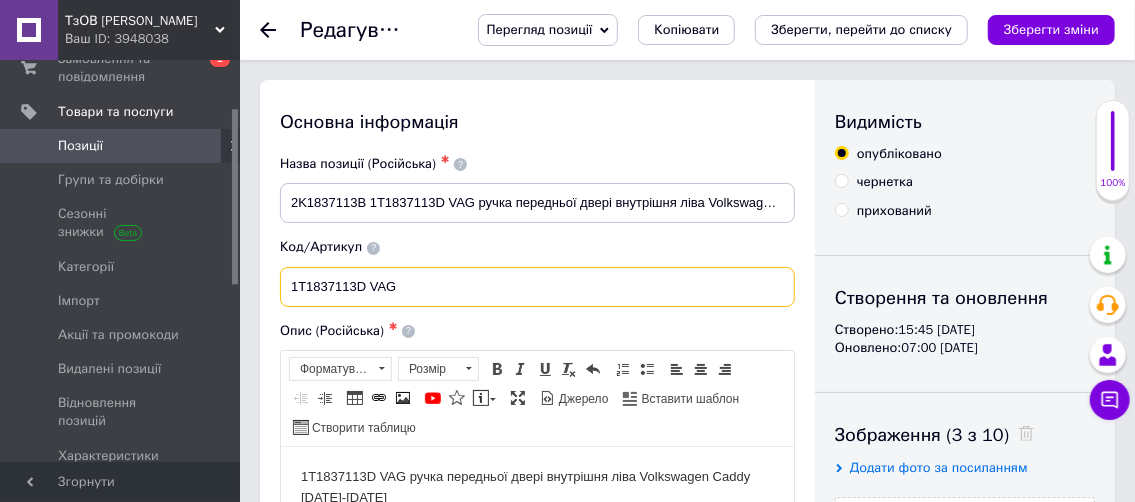 click on "1T1837113D VAG" at bounding box center [537, 287] 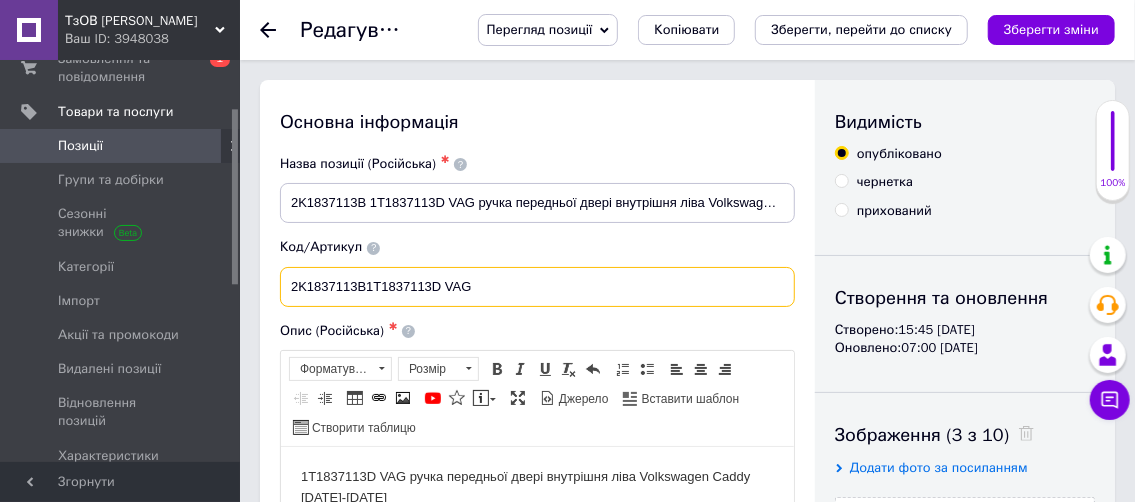 click on "2K1837113B1T1837113D VAG" at bounding box center [537, 287] 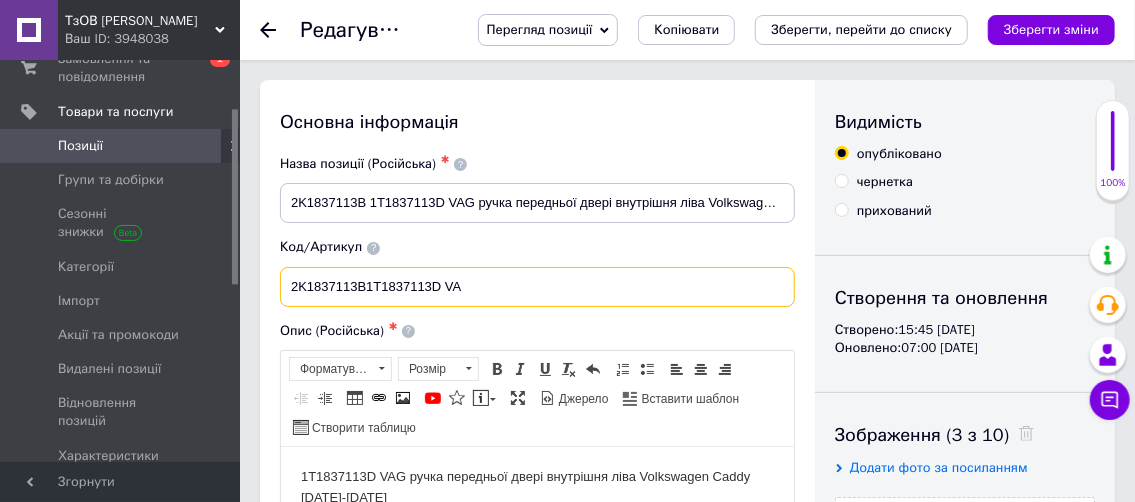type on "2K1837113B1T1837113D V" 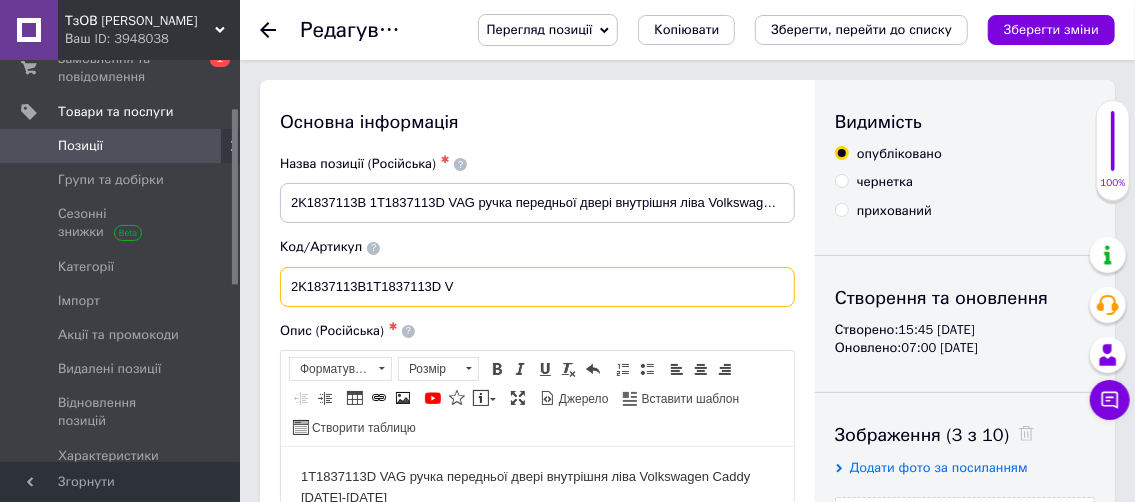 type on "2K1837113B1T1837113D" 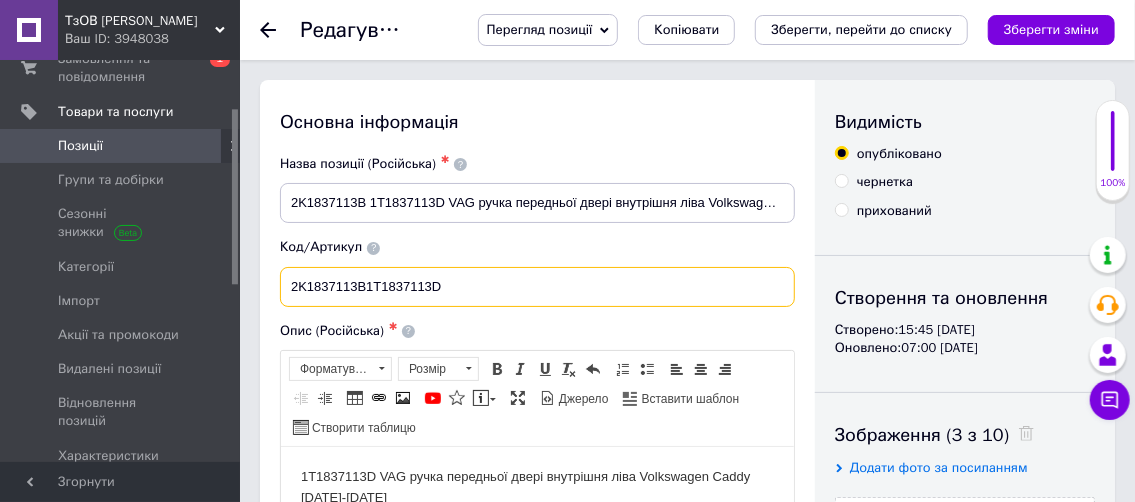 type on "2K1837113B1T1837113D" 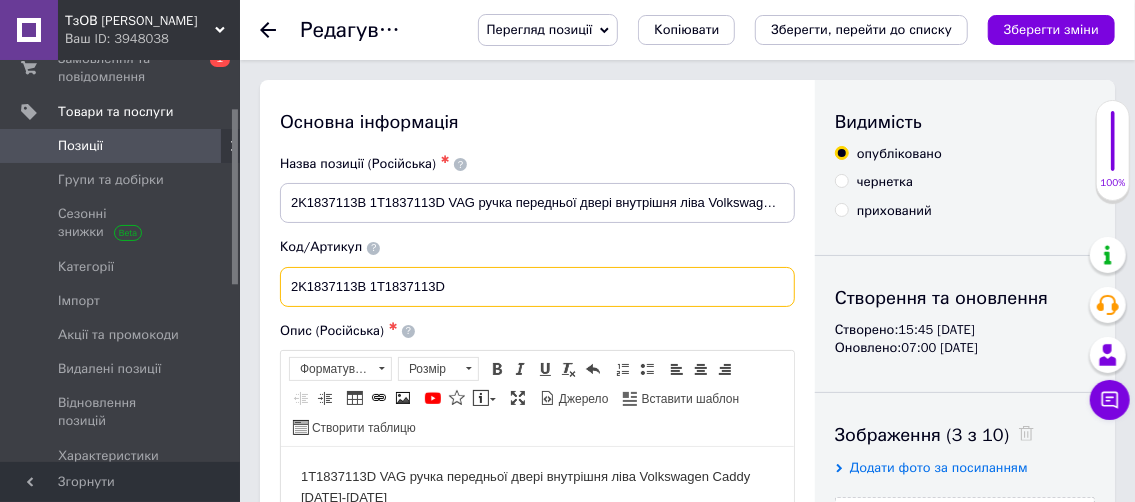 checkbox on "true" 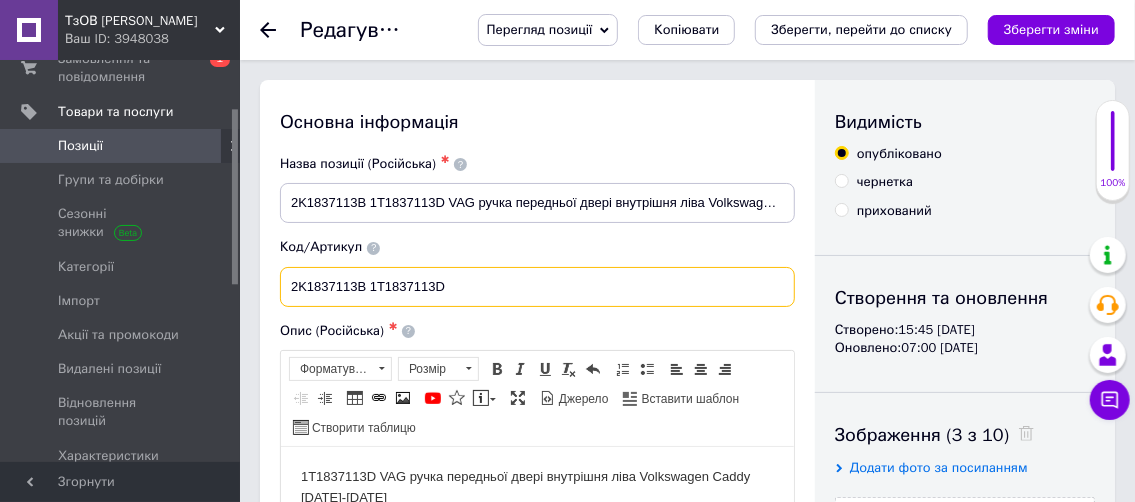 type on "2K1837113B 1T1837113D" 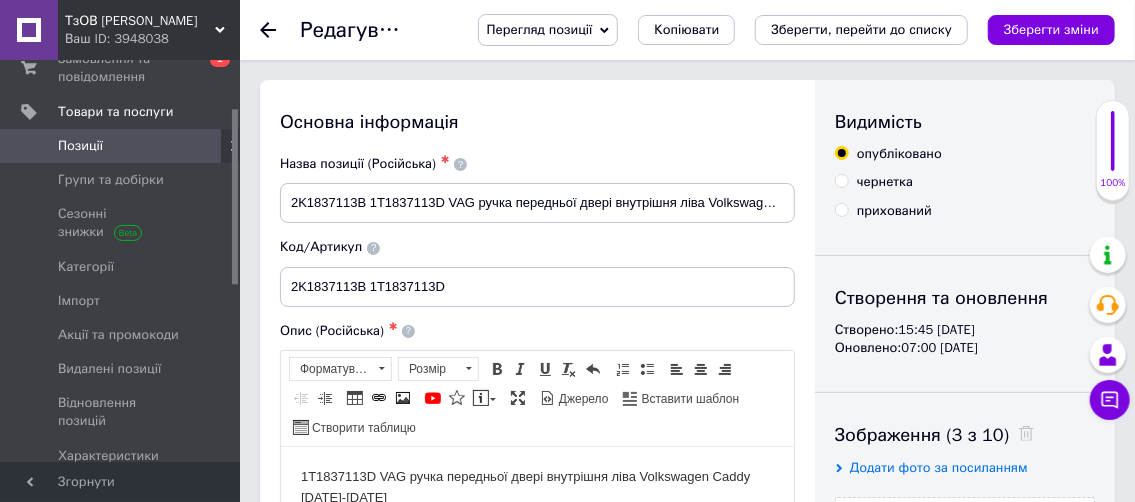 click on "Код/Артикул" at bounding box center [537, 247] 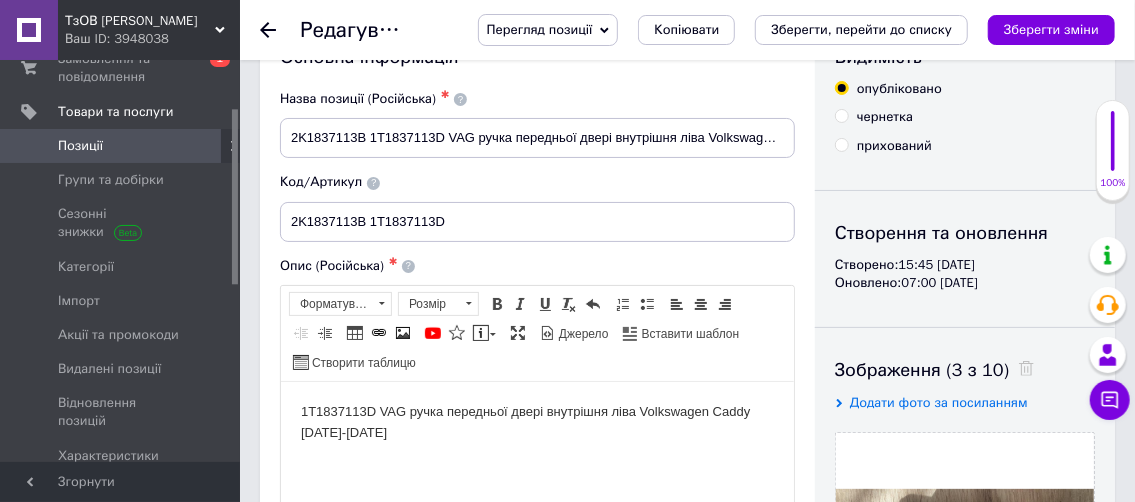 scroll, scrollTop: 200, scrollLeft: 0, axis: vertical 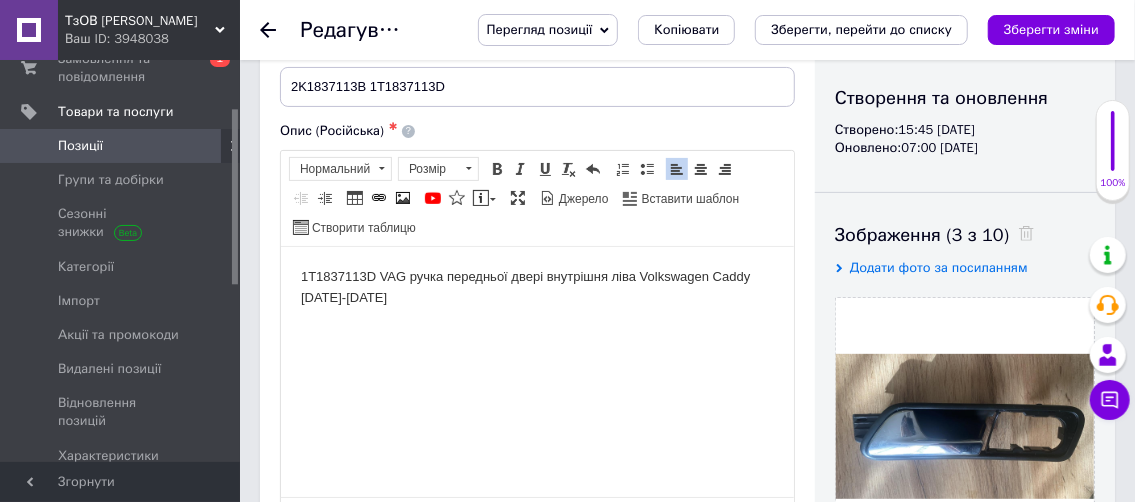 click on "1T1837113D VAG ручка передньої двері внутрішня ліва Volkswagen Caddy 2004-2015" at bounding box center (536, 287) 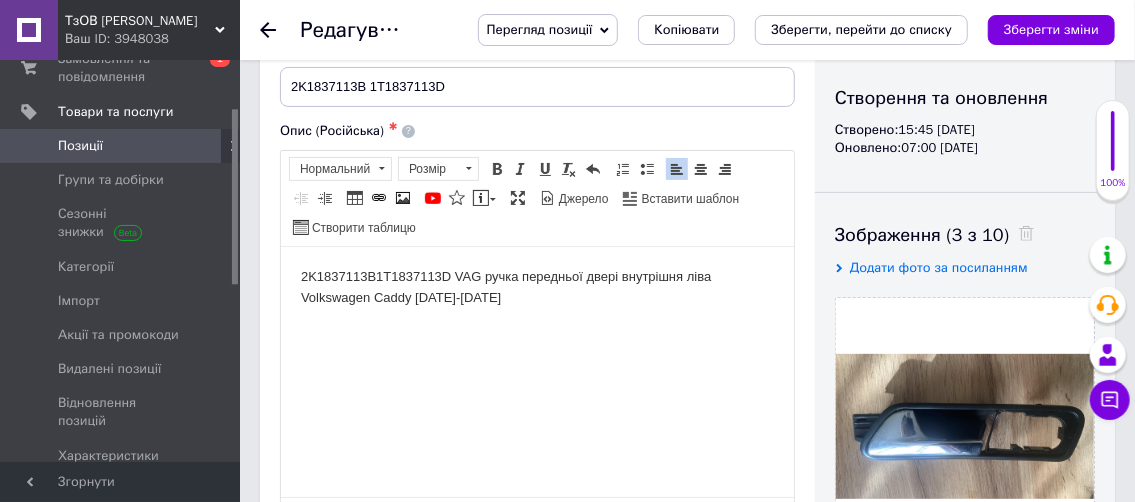 type 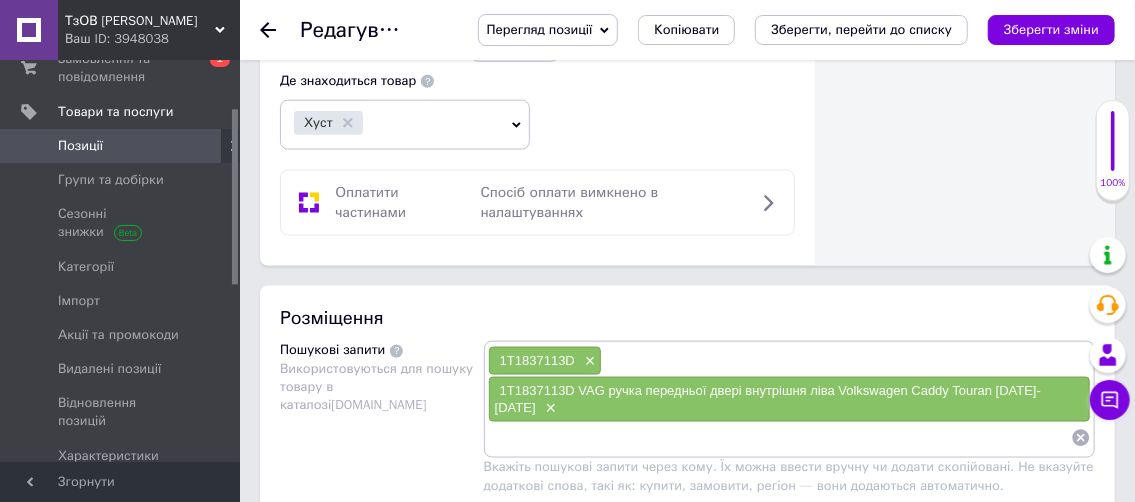 scroll, scrollTop: 1200, scrollLeft: 0, axis: vertical 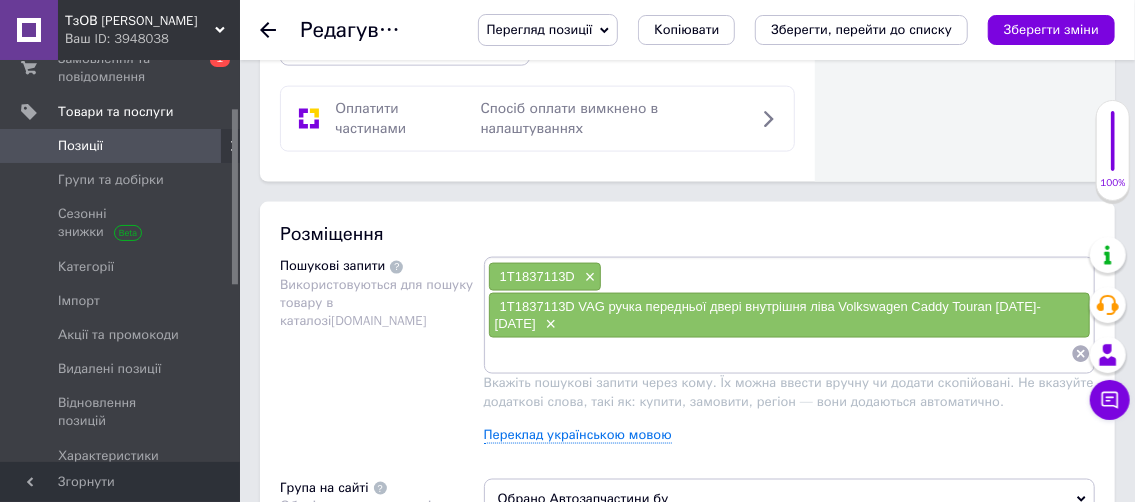 click on "1T1837113D × 1T1837113D VAG ручка передньої двері внутрішня ліва Volkswagen Caddy Touran 2004-2015 ×" at bounding box center [789, 315] 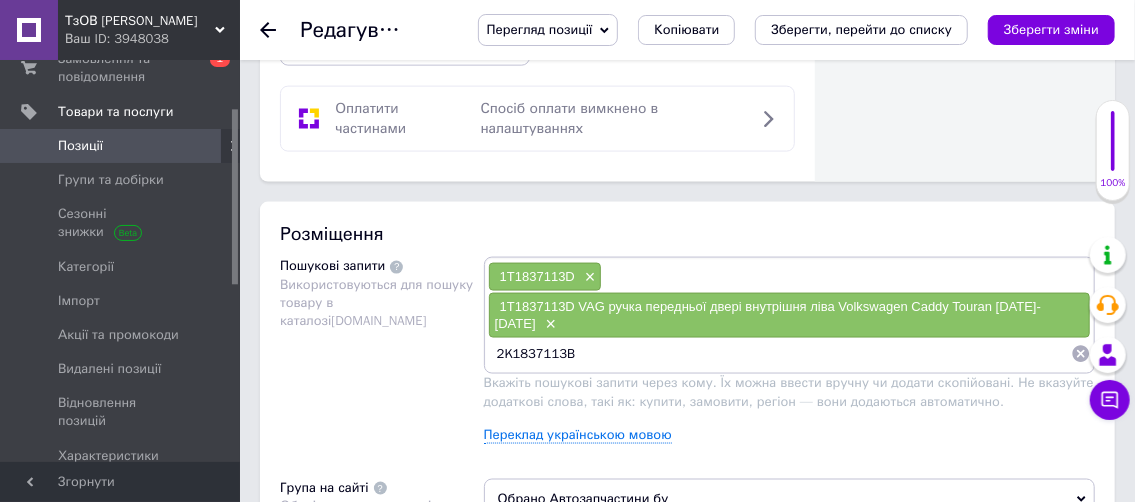 type 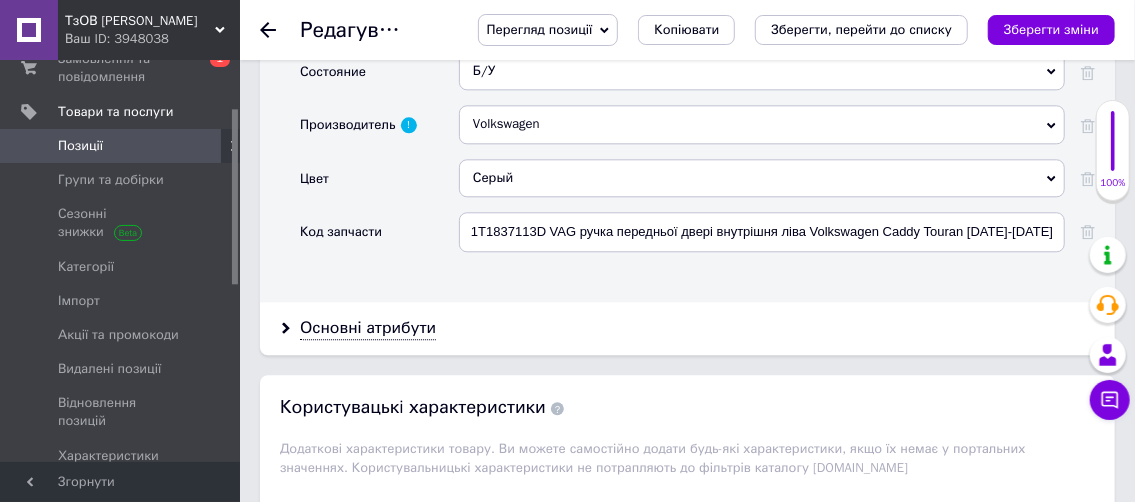 scroll, scrollTop: 2200, scrollLeft: 0, axis: vertical 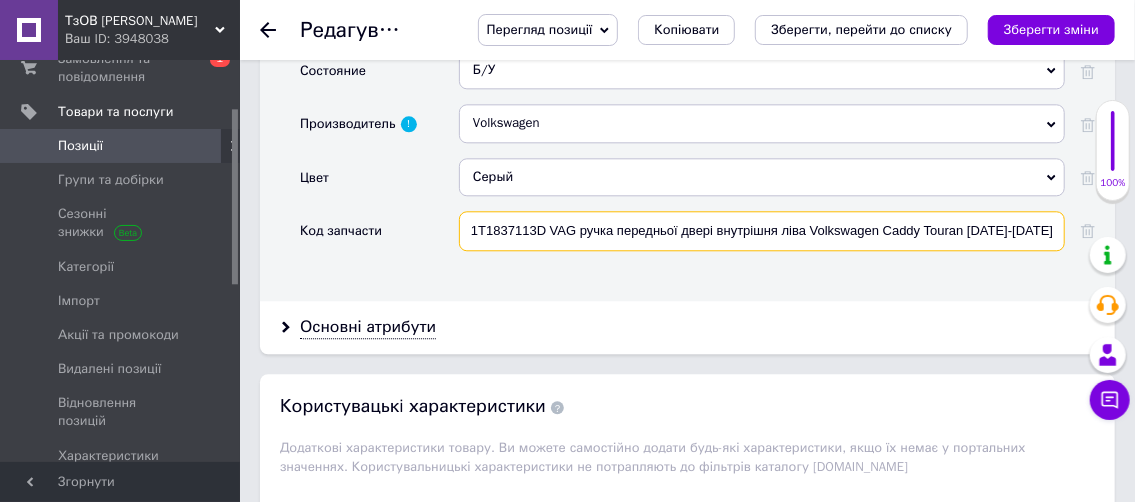 paste on "2K1837113B" 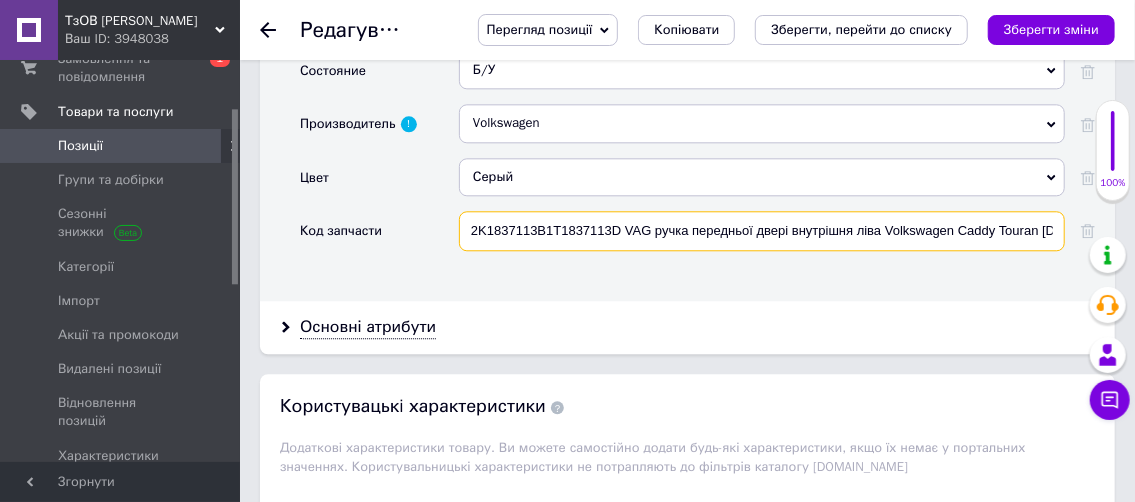 checkbox on "true" 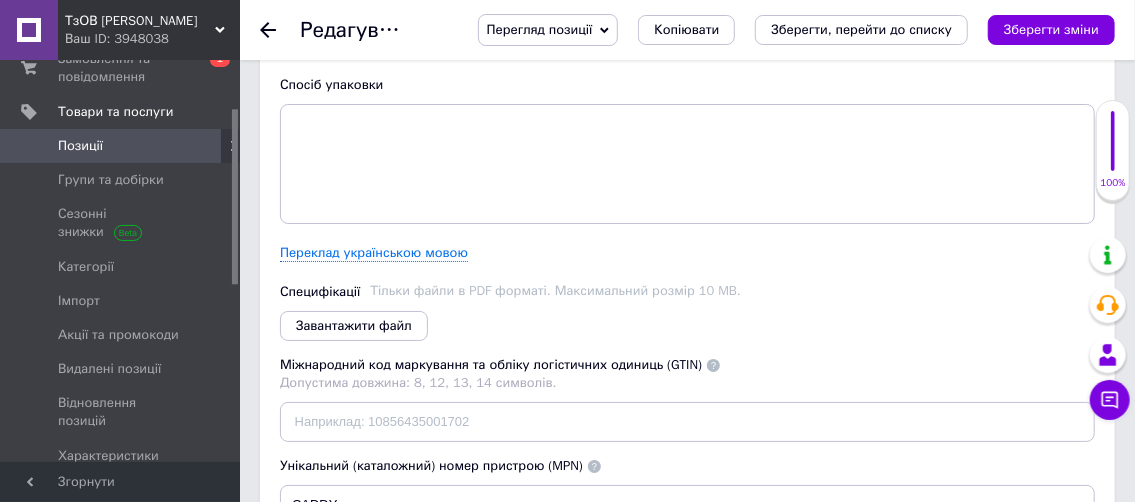 scroll, scrollTop: 3400, scrollLeft: 0, axis: vertical 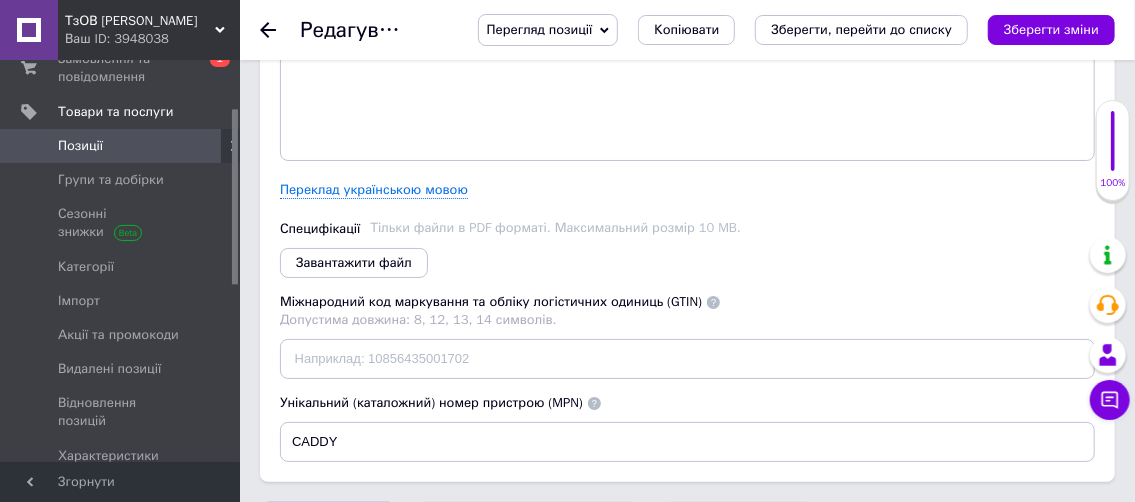 type on "2K1837113B 1T1837113D VAG ручка передньої двері внутрішня ліва Volkswagen Caddy Touran 2004-2015" 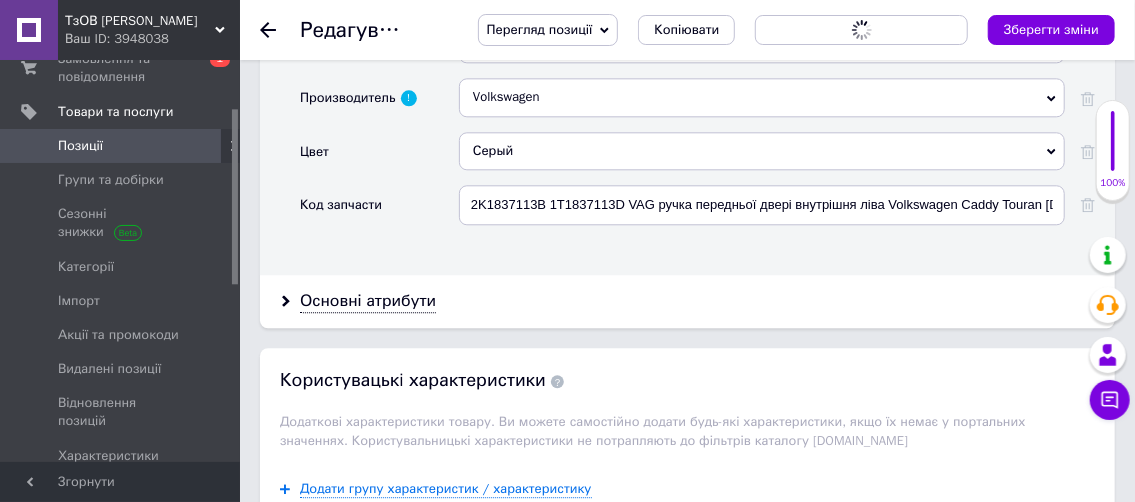 scroll, scrollTop: 2200, scrollLeft: 0, axis: vertical 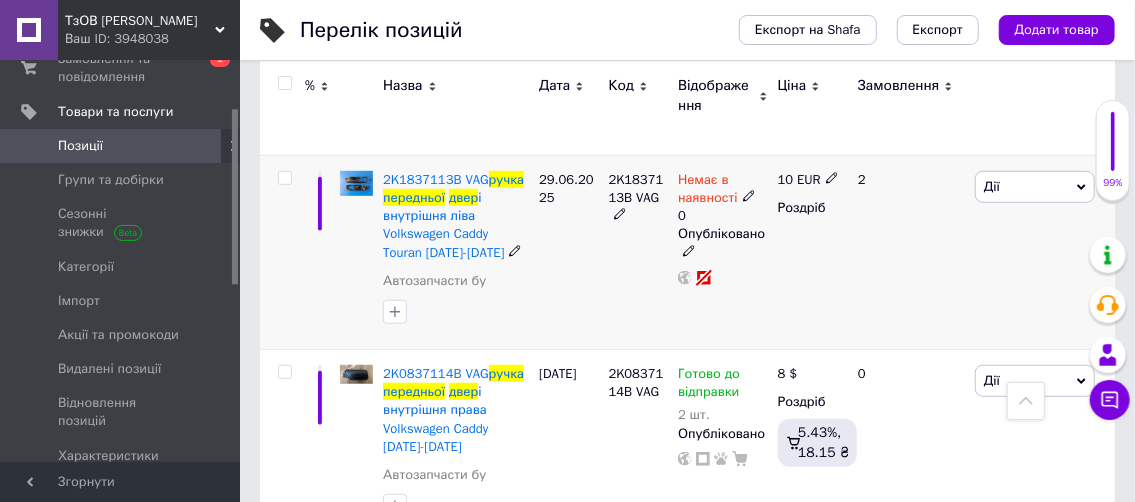 click on "Дії" at bounding box center (1035, 187) 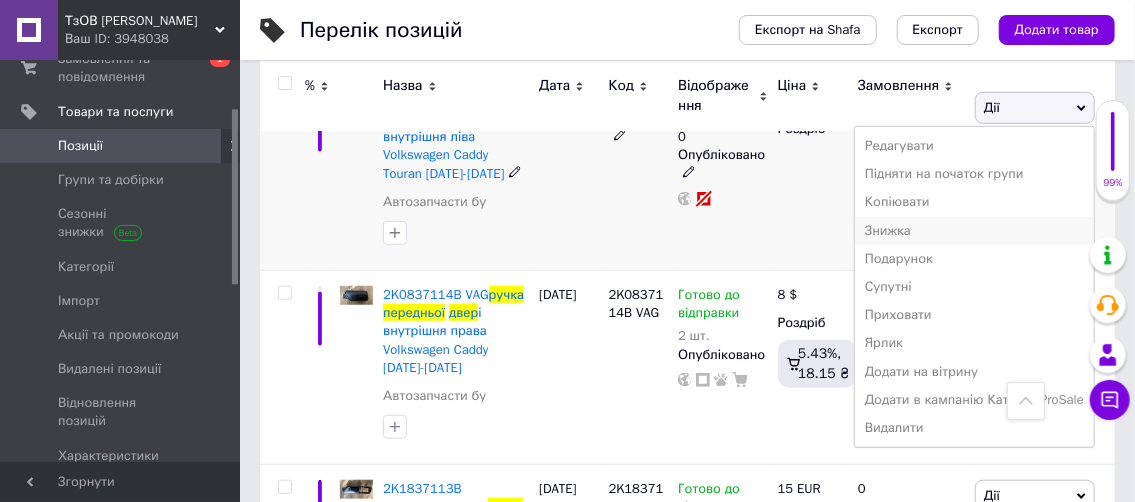scroll, scrollTop: 700, scrollLeft: 0, axis: vertical 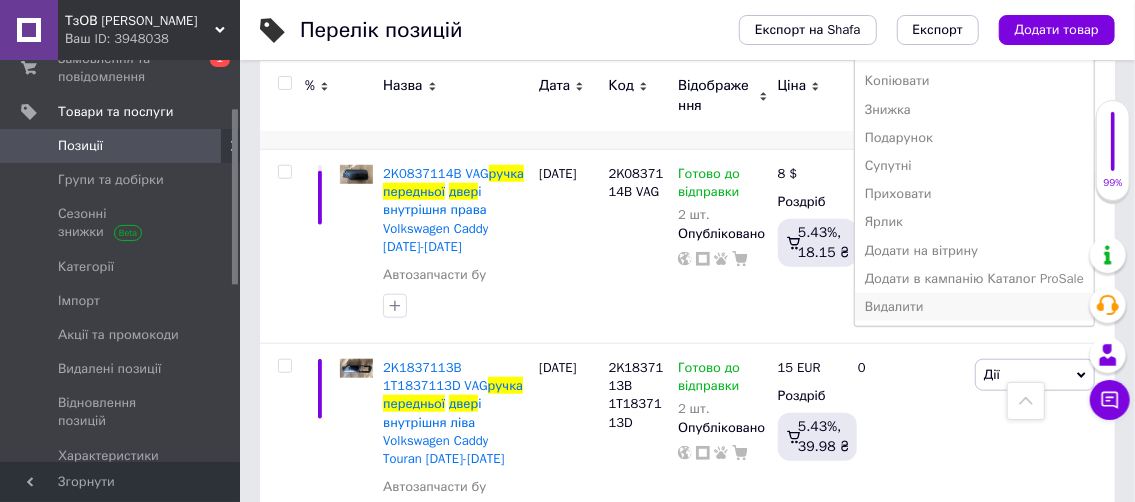 click on "Видалити" at bounding box center [974, 307] 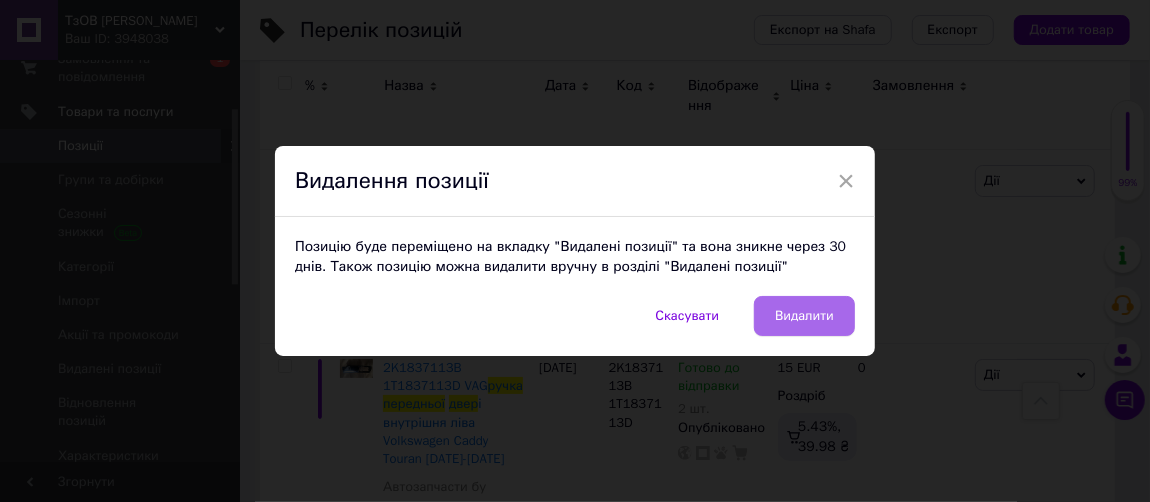 click on "Видалити" at bounding box center (804, 316) 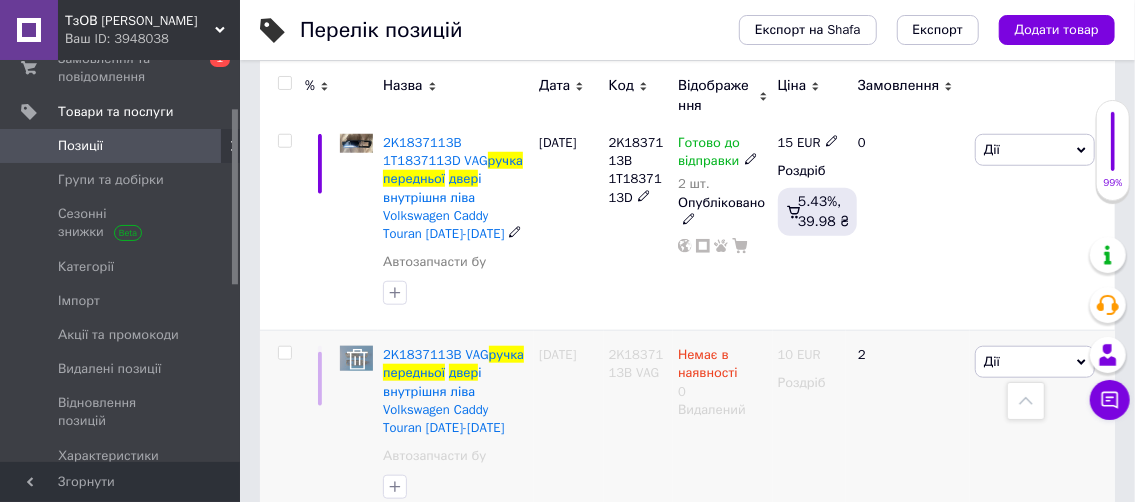 scroll, scrollTop: 895, scrollLeft: 0, axis: vertical 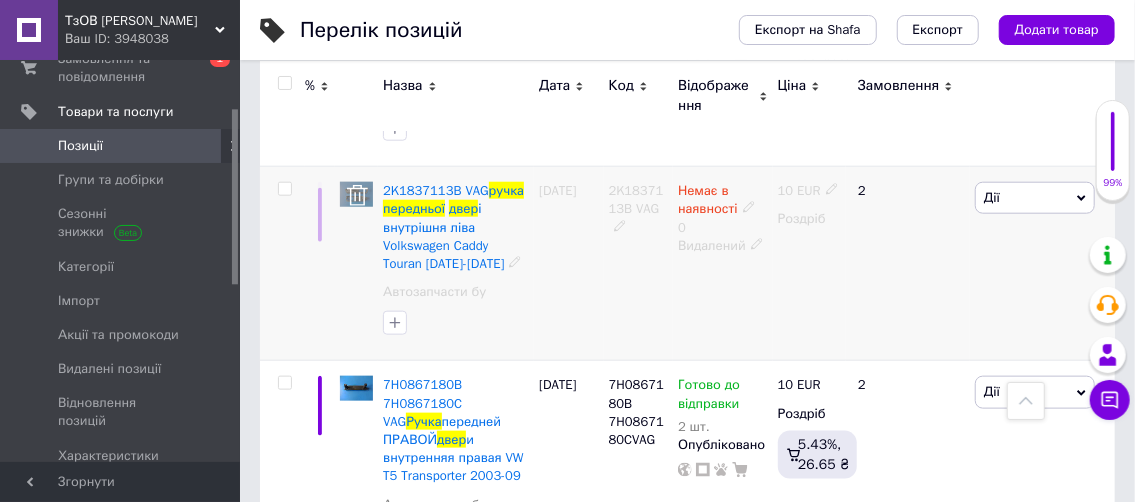 click on "Дії" at bounding box center [1035, 198] 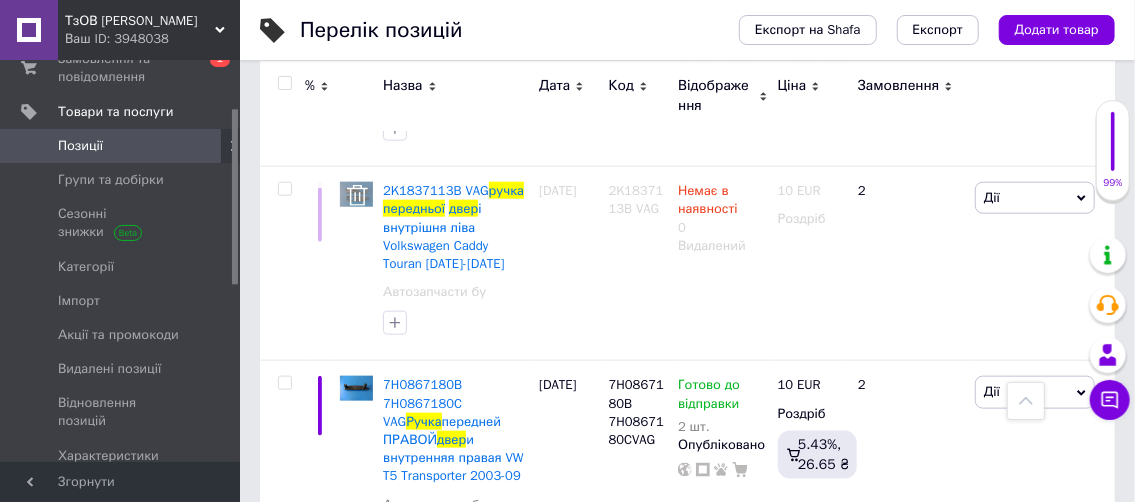 click on "Позиції" at bounding box center [121, 146] 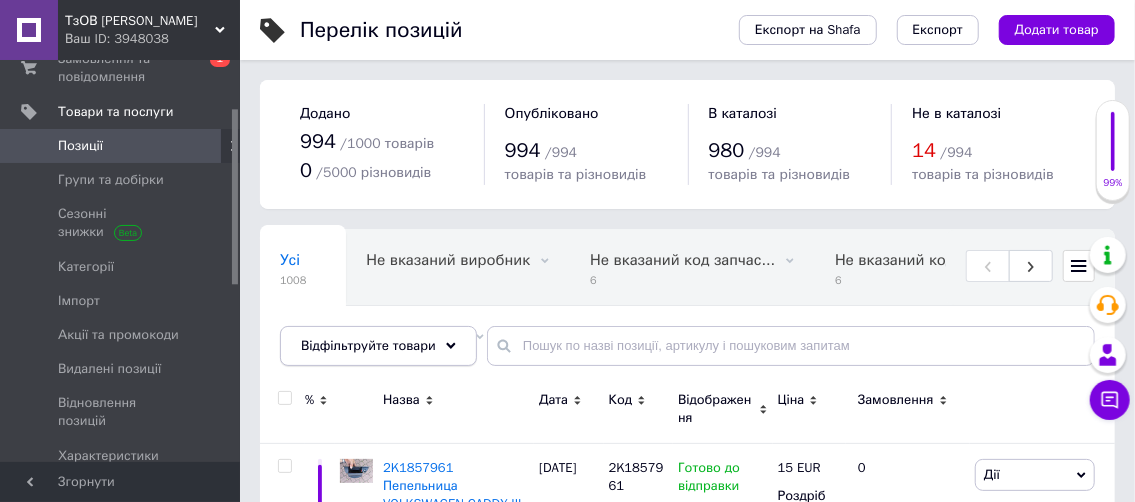 scroll, scrollTop: 319, scrollLeft: 0, axis: vertical 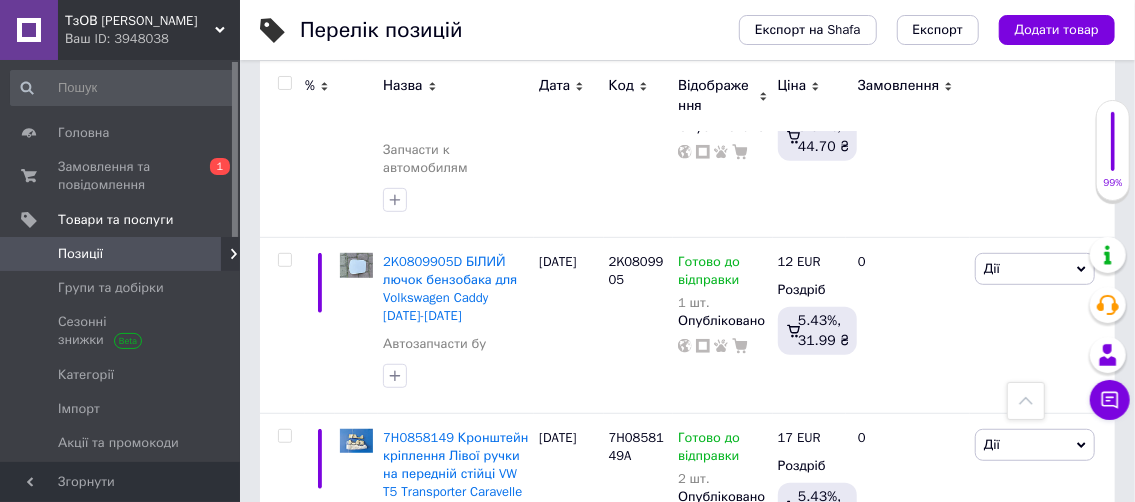 click on "Позиції" at bounding box center [80, 254] 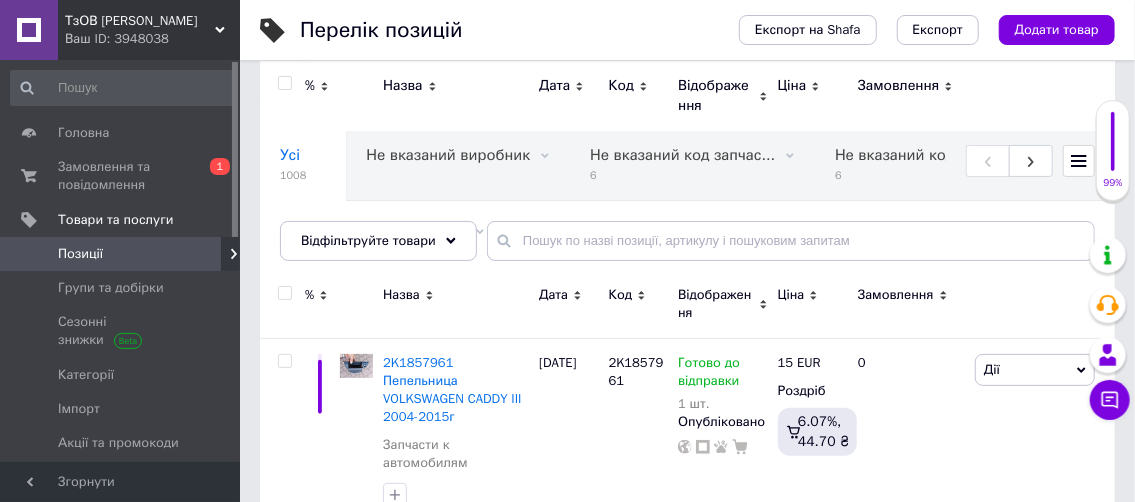 scroll, scrollTop: 0, scrollLeft: 0, axis: both 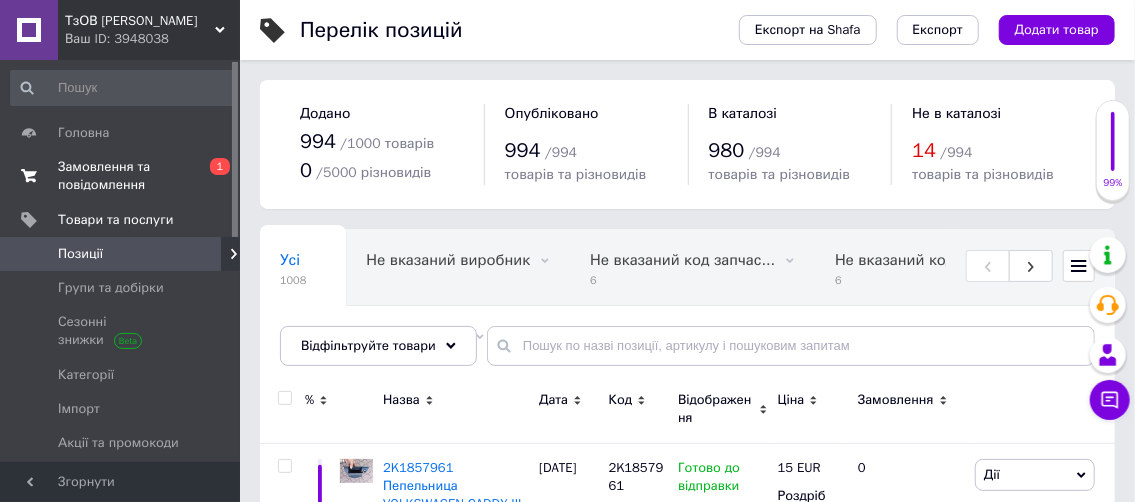 click on "Замовлення та повідомлення" at bounding box center (121, 176) 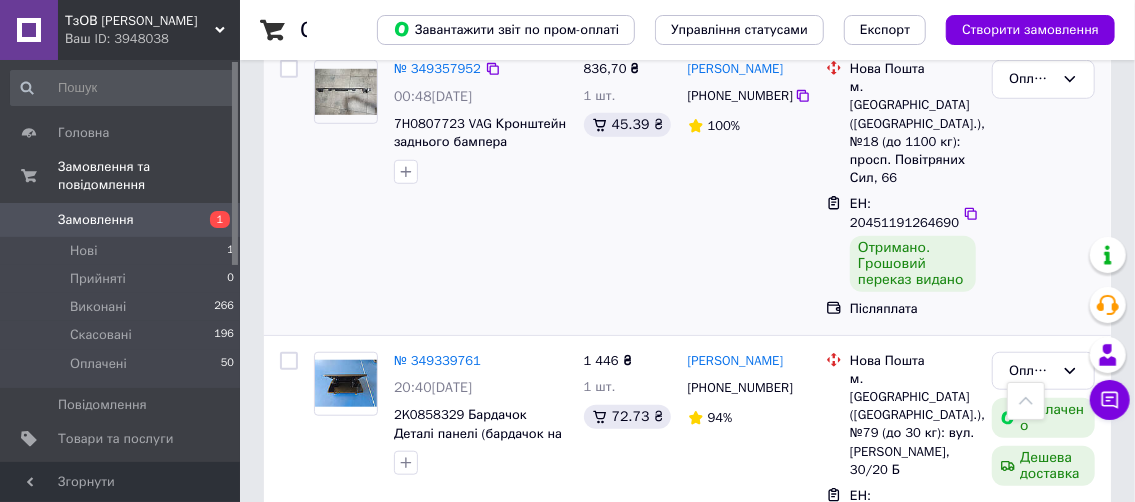 scroll, scrollTop: 4076, scrollLeft: 0, axis: vertical 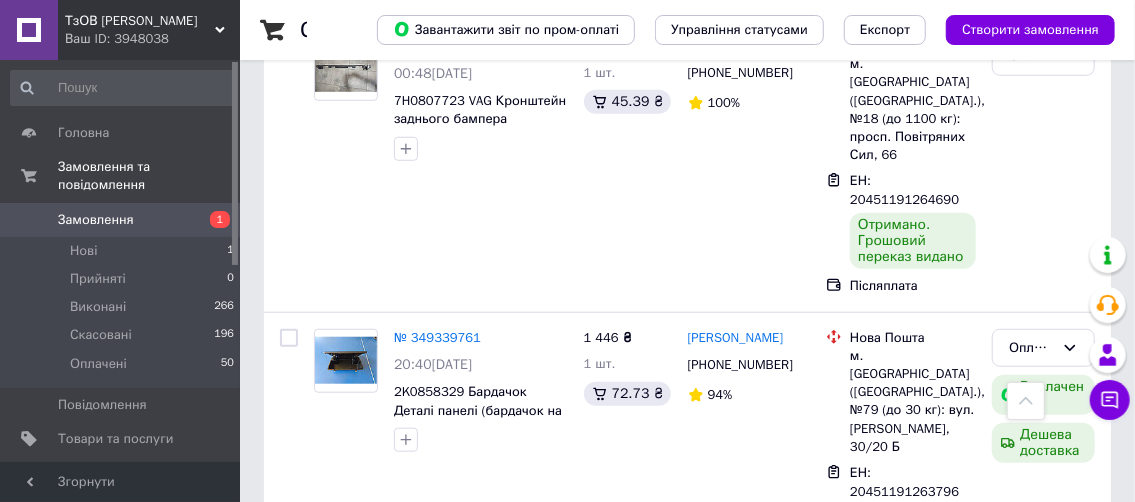 click on "2" at bounding box center (327, 1127) 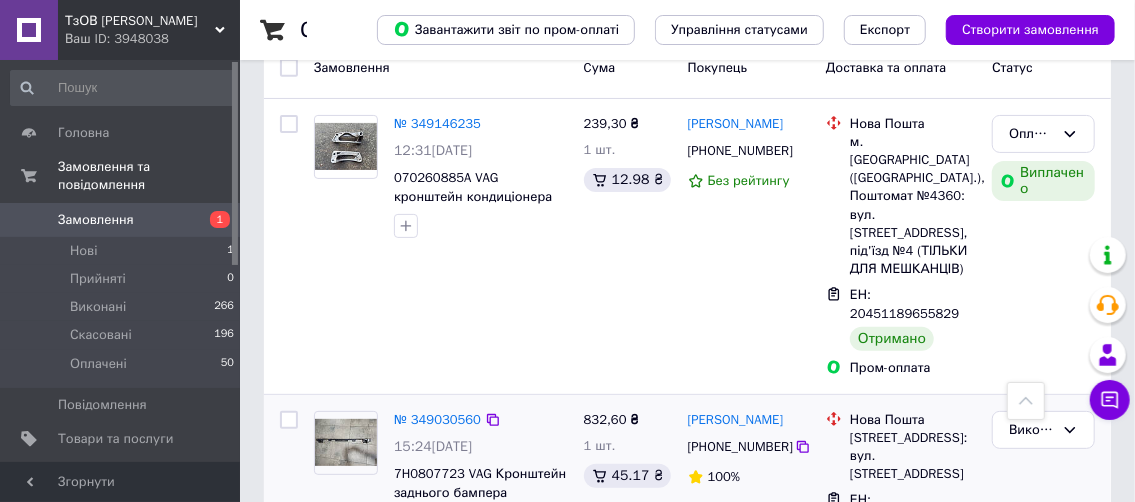 scroll, scrollTop: 0, scrollLeft: 0, axis: both 